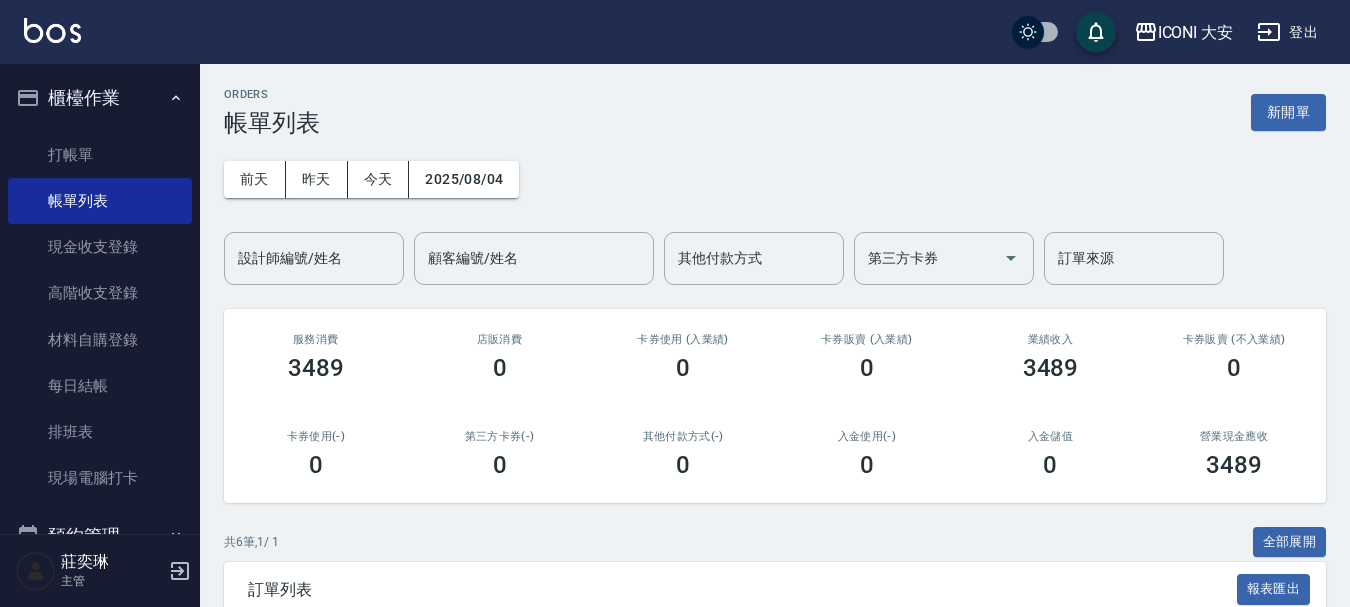 scroll, scrollTop: 0, scrollLeft: 0, axis: both 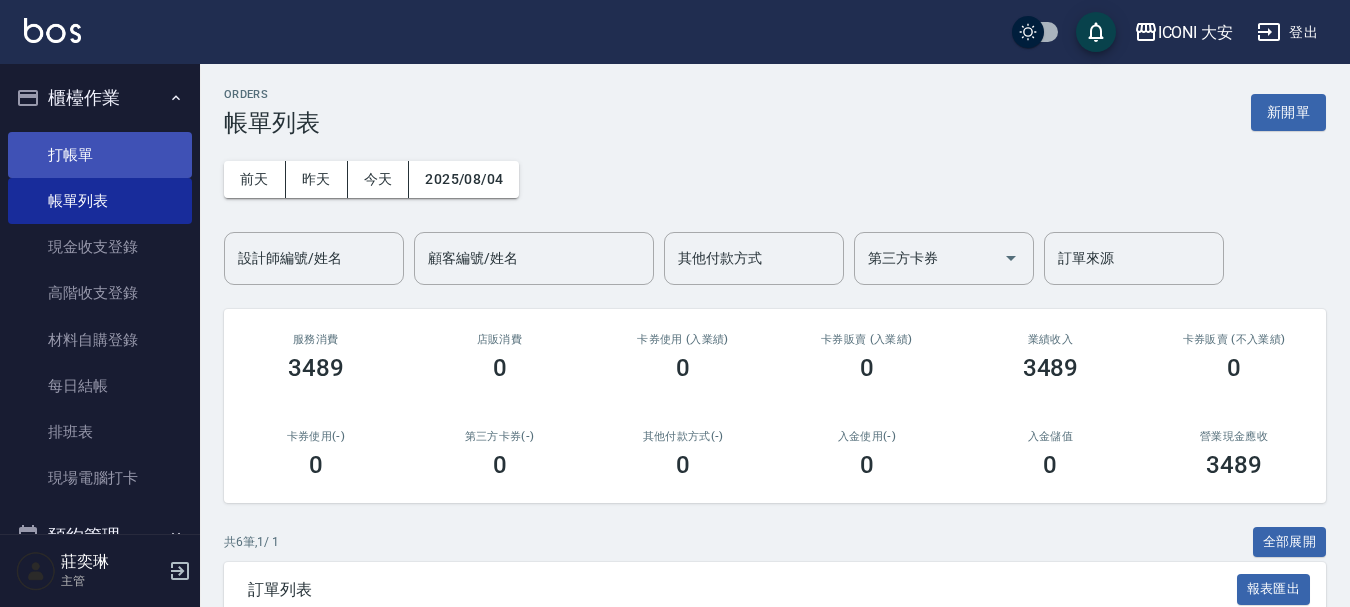 click on "打帳單" at bounding box center [100, 155] 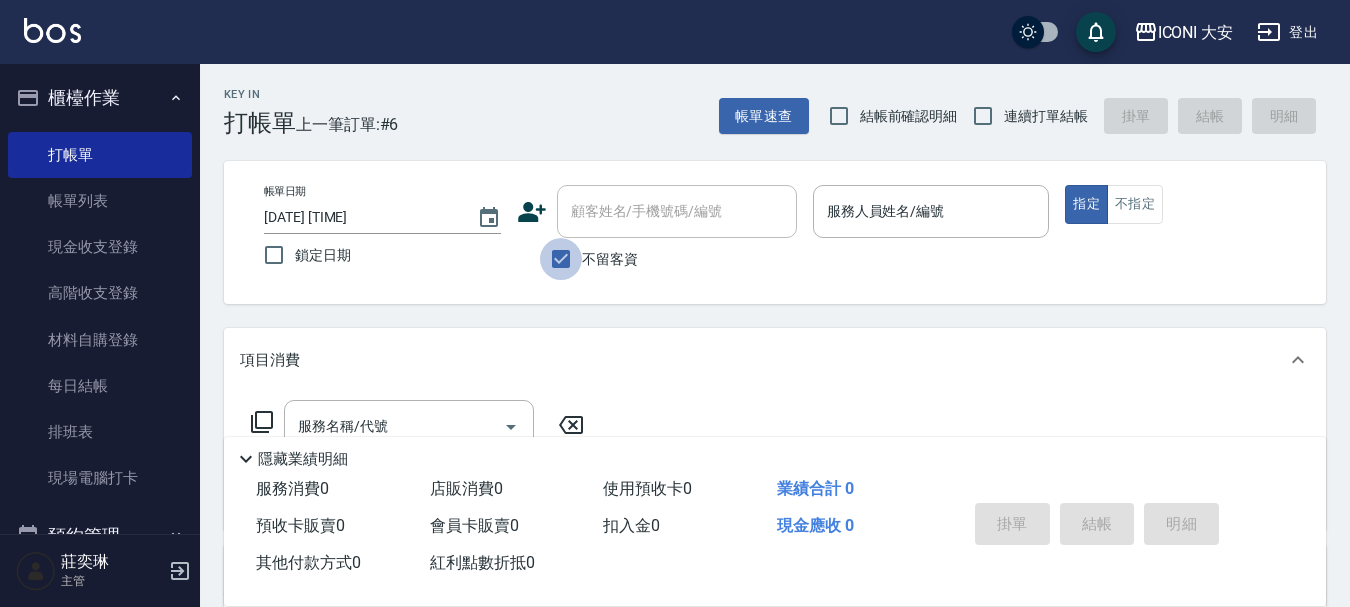 click on "不留客資" at bounding box center (561, 259) 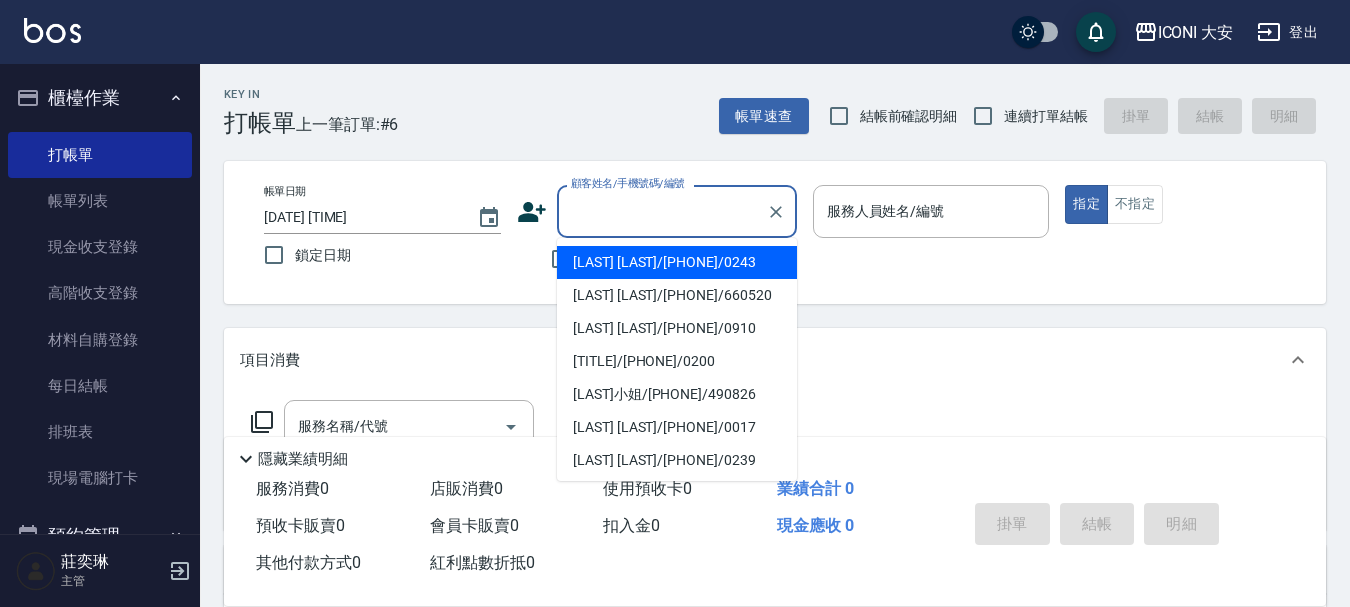click on "顧客姓名/手機號碼/編號" at bounding box center [662, 211] 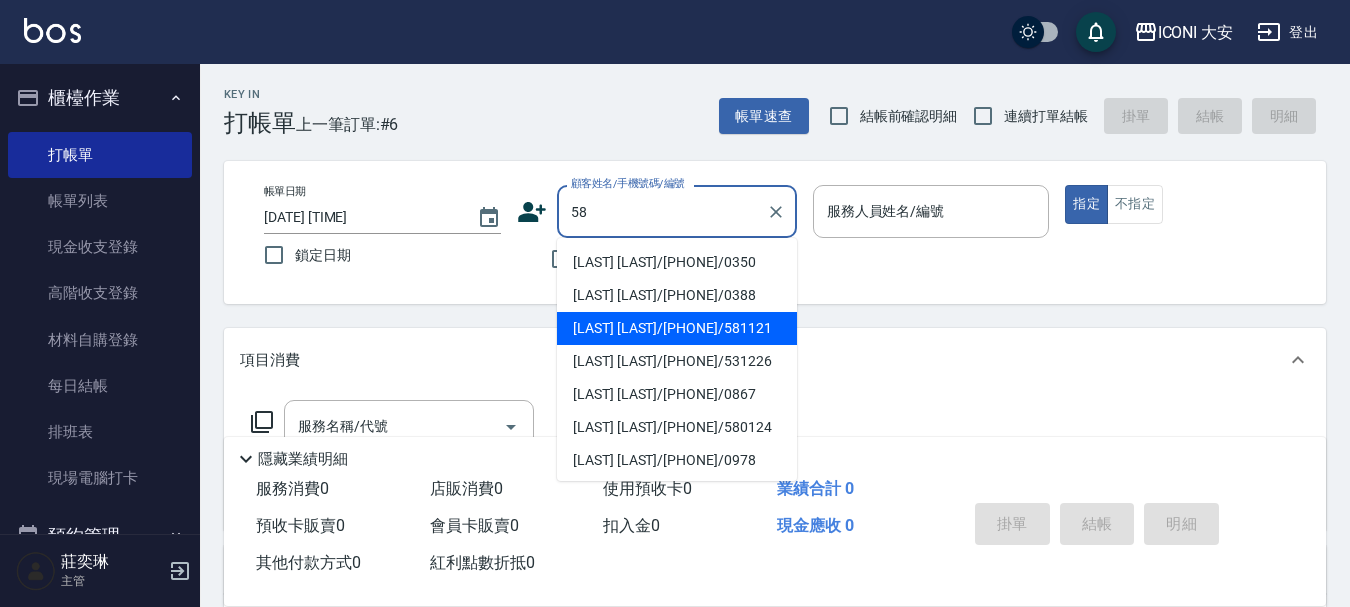 click on "[LAST] [LAST]/[PHONE]/581121" at bounding box center (677, 328) 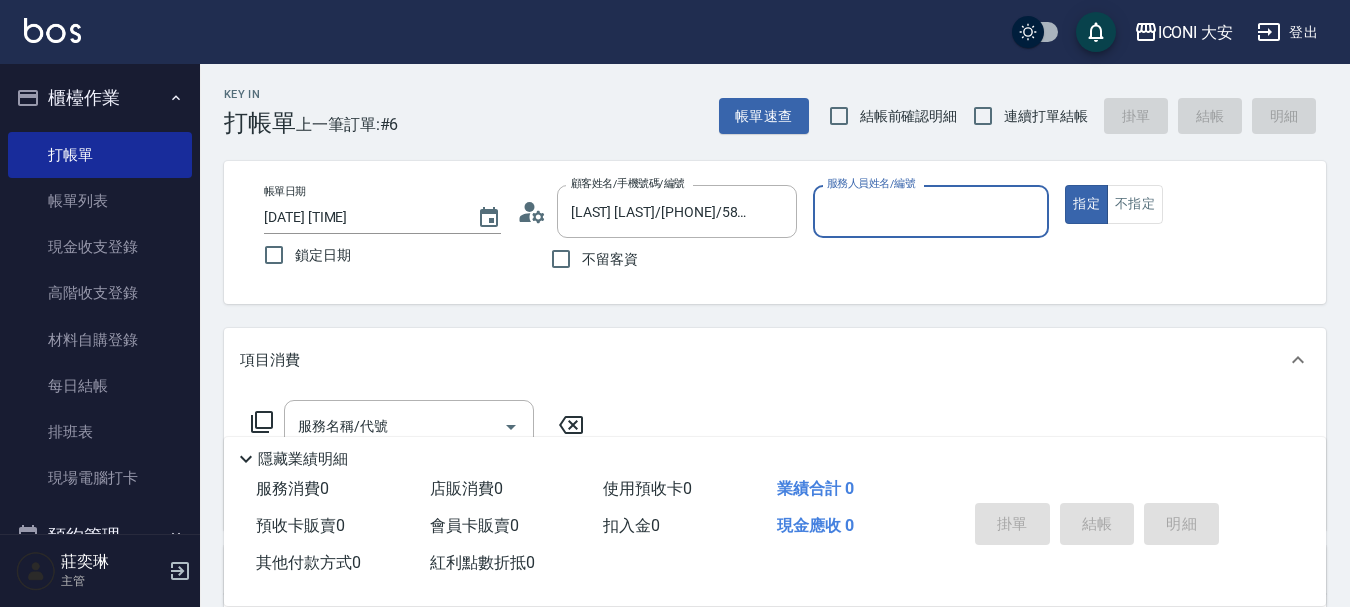 type on "Happy-9" 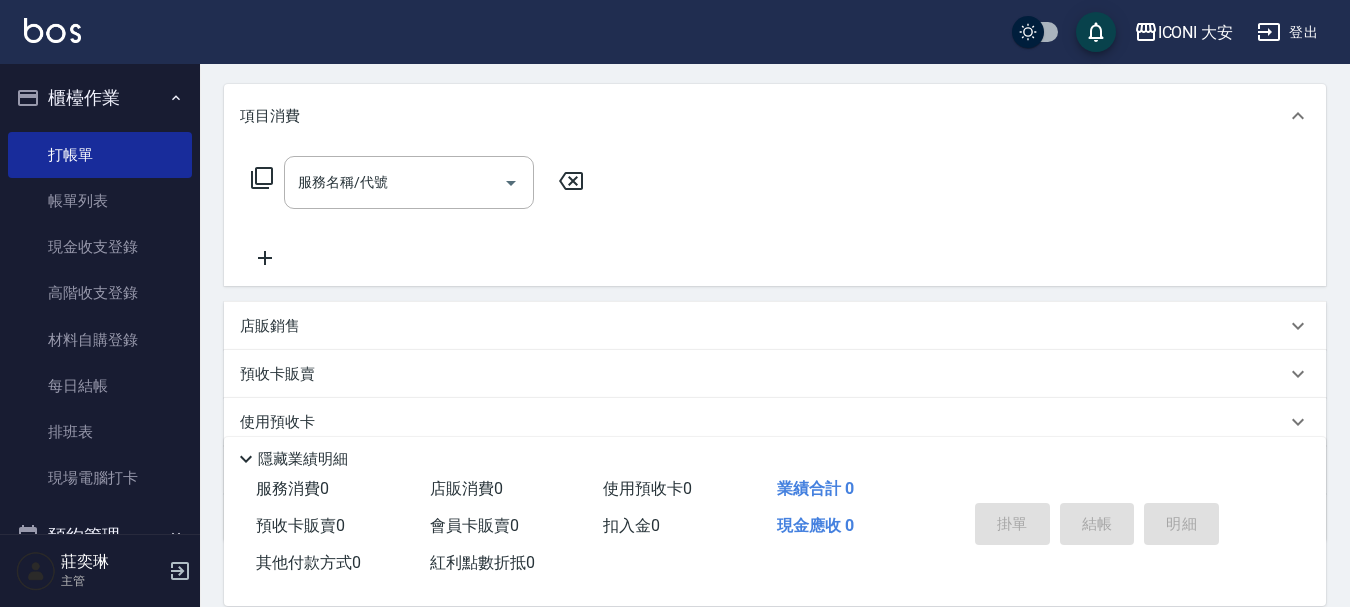 scroll, scrollTop: 300, scrollLeft: 0, axis: vertical 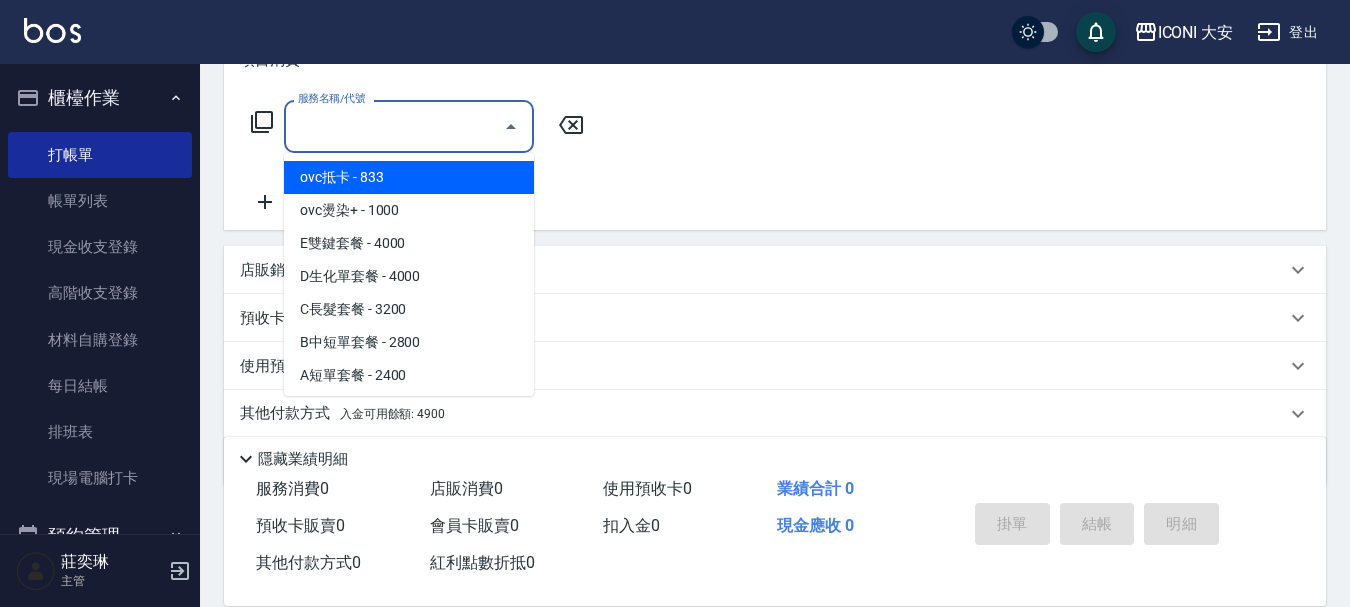click on "服務名稱/代號" at bounding box center [394, 126] 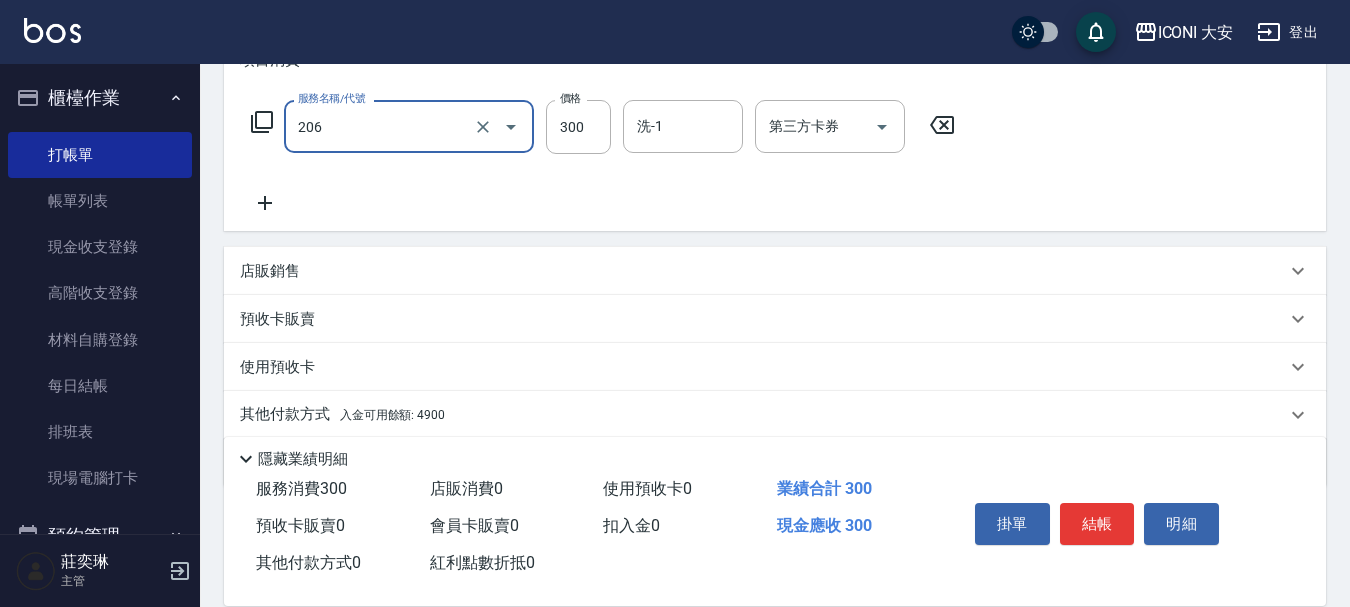 type on "洗髮(206)" 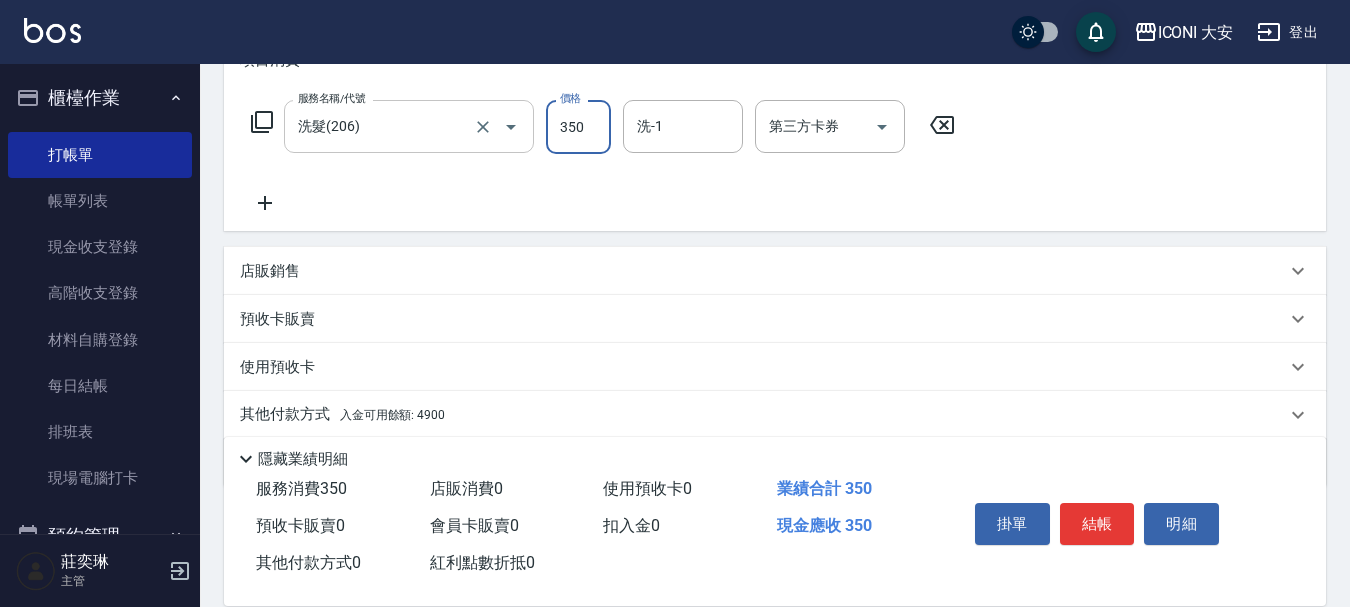 type on "350" 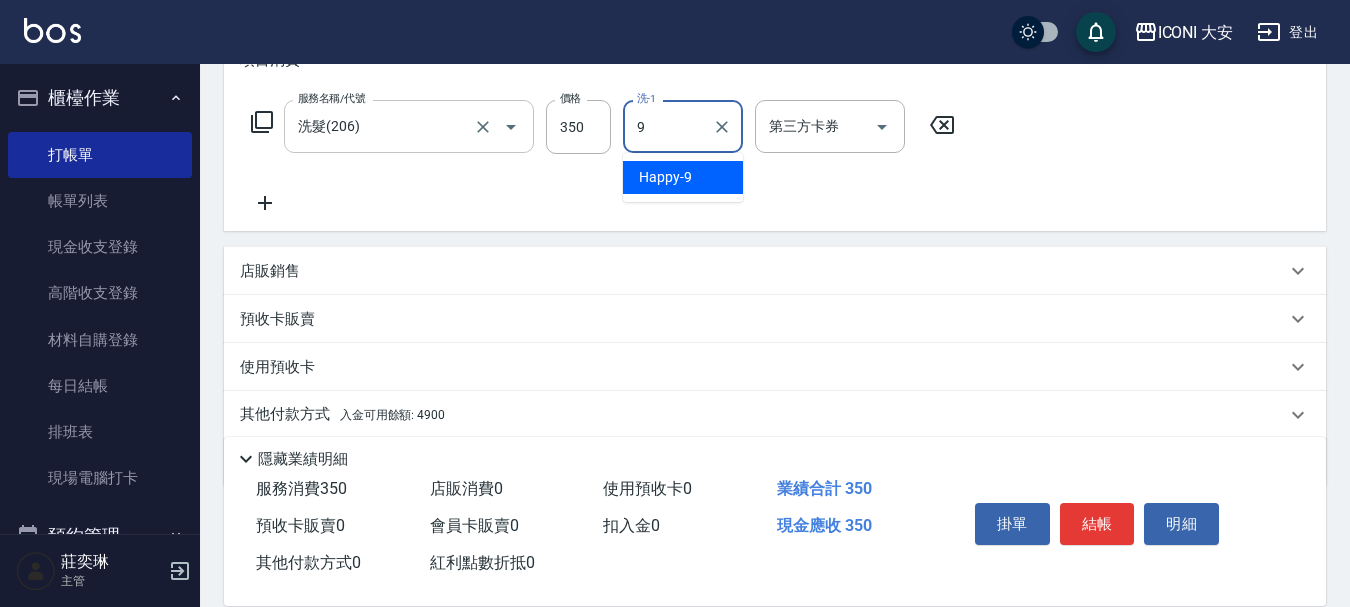 type on "Happy-9" 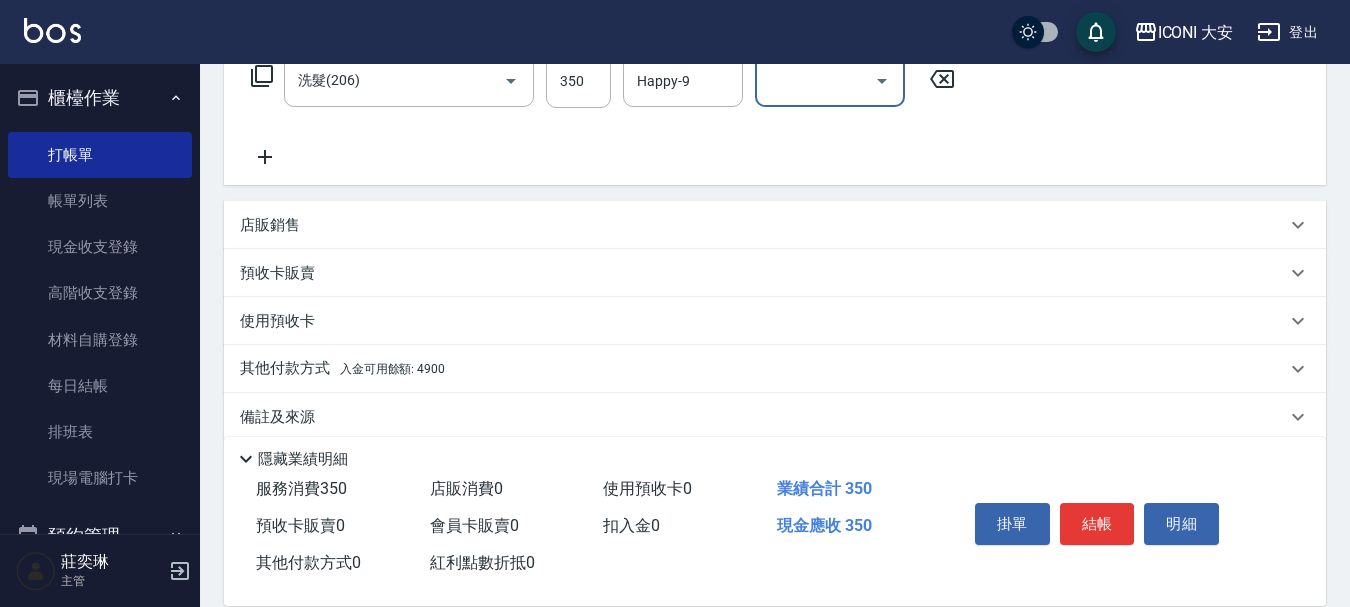scroll, scrollTop: 372, scrollLeft: 0, axis: vertical 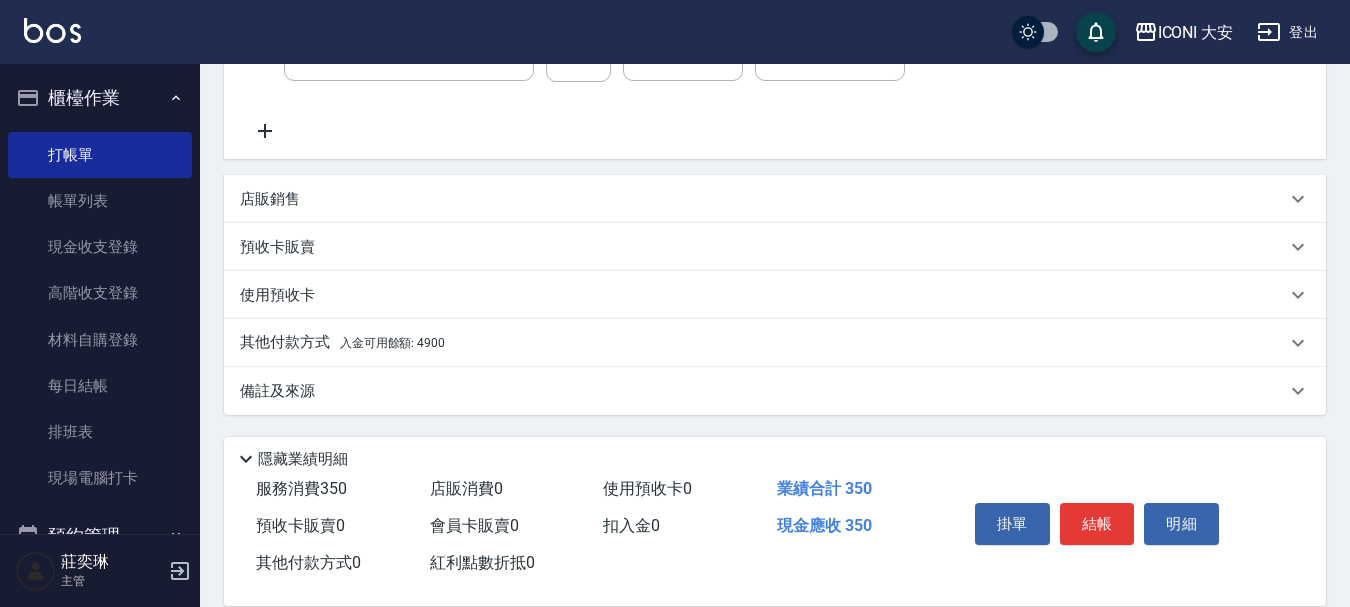 click on "入金可用餘額: 4900" at bounding box center (392, 343) 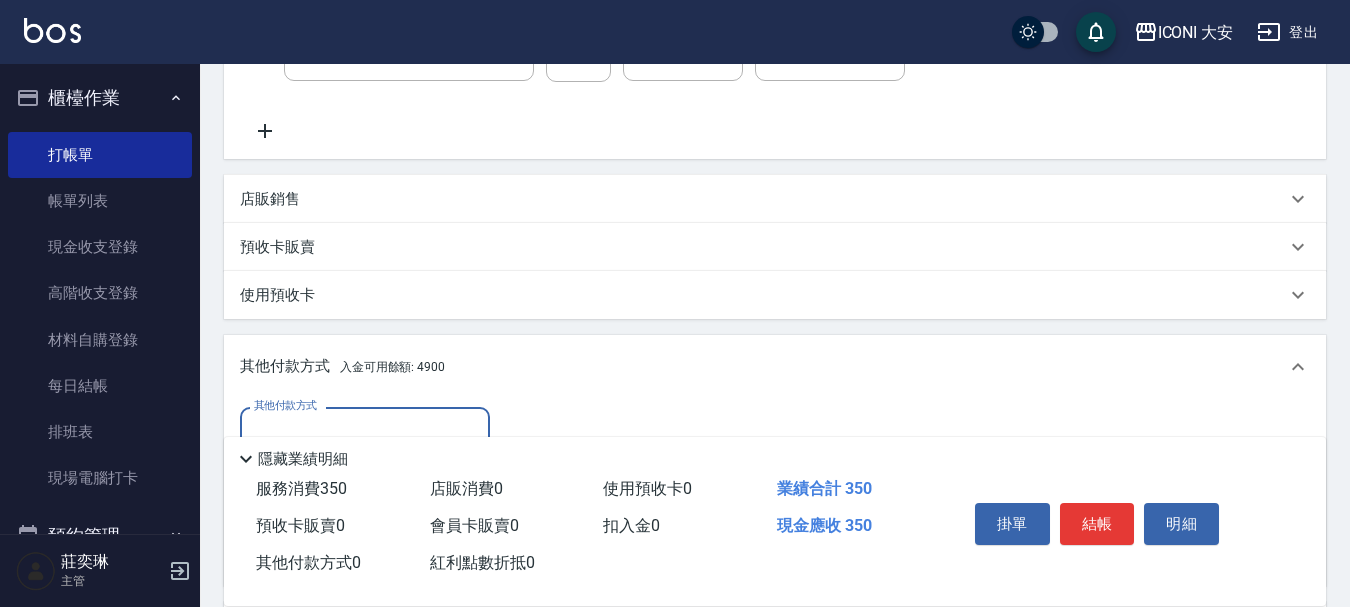 scroll, scrollTop: 0, scrollLeft: 0, axis: both 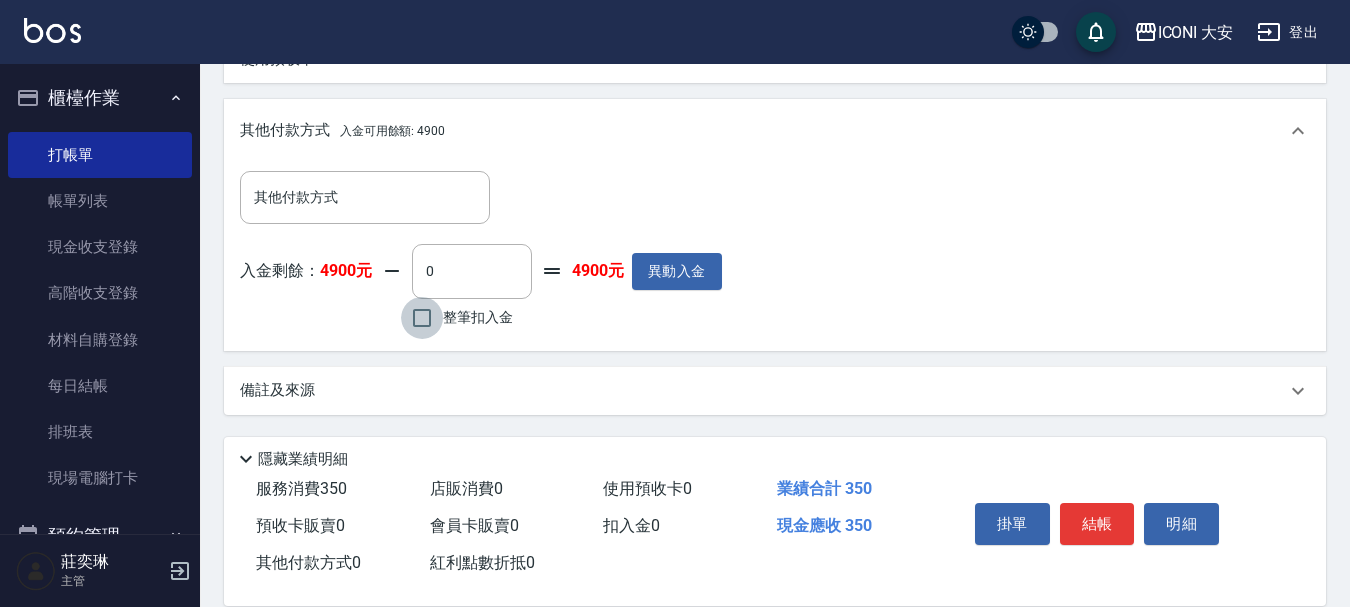 click on "整筆扣入金" at bounding box center (422, 318) 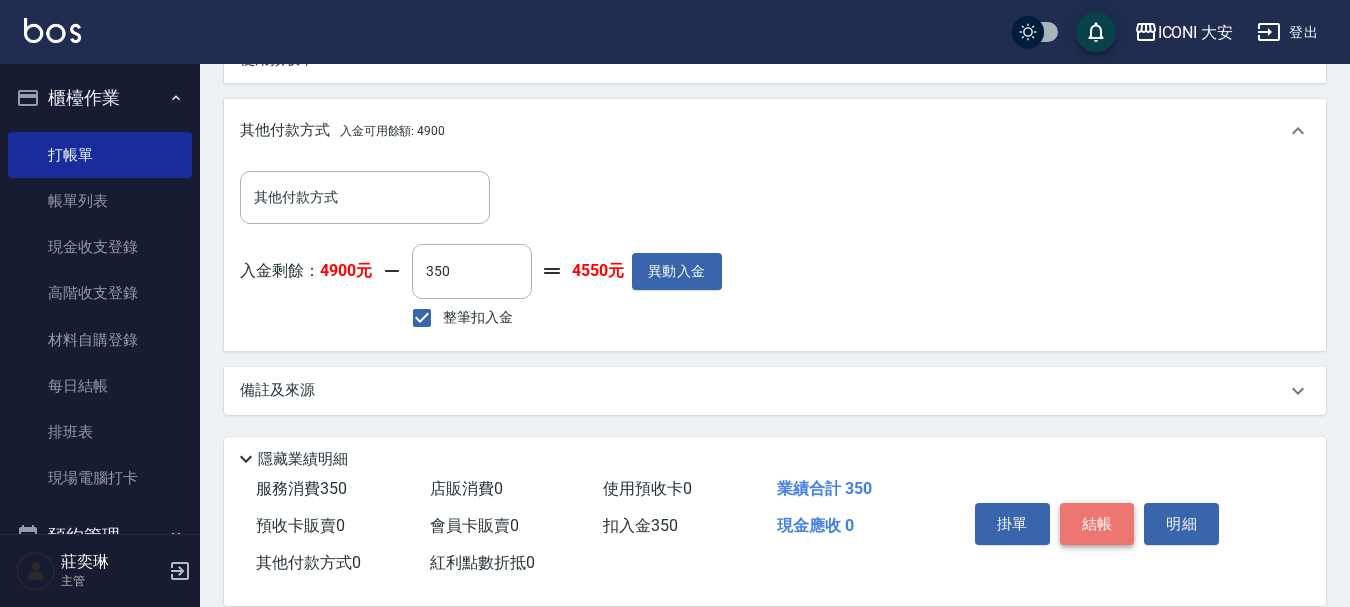 click on "結帳" at bounding box center (1097, 524) 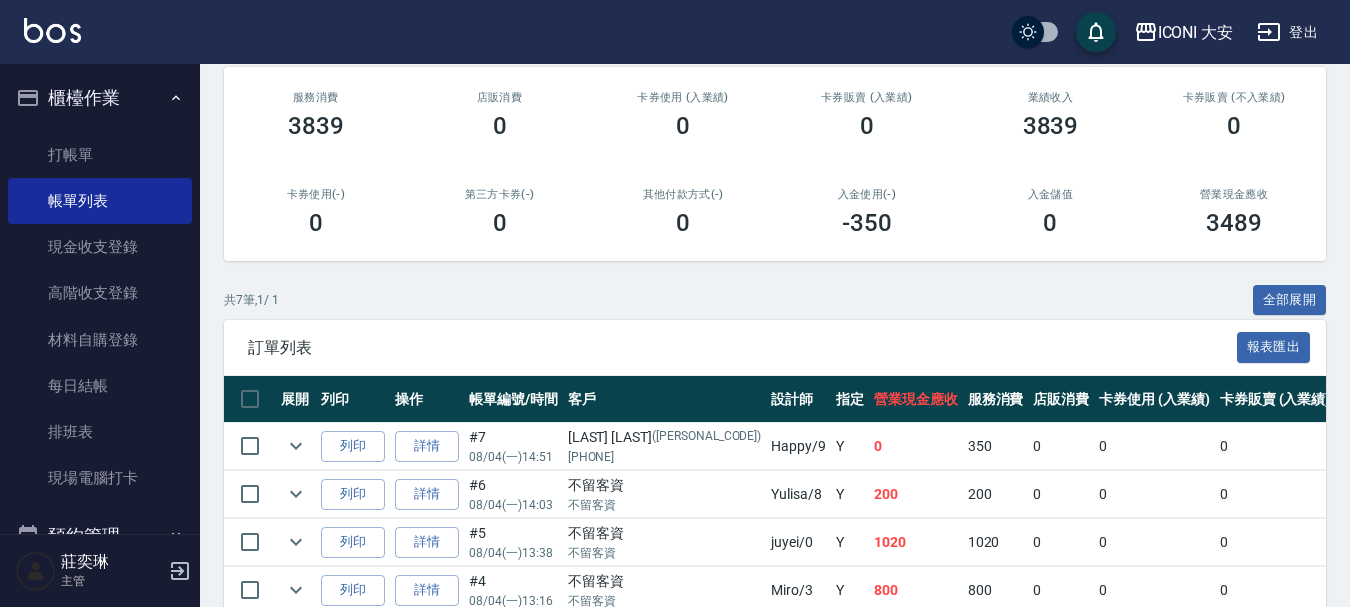 scroll, scrollTop: 300, scrollLeft: 0, axis: vertical 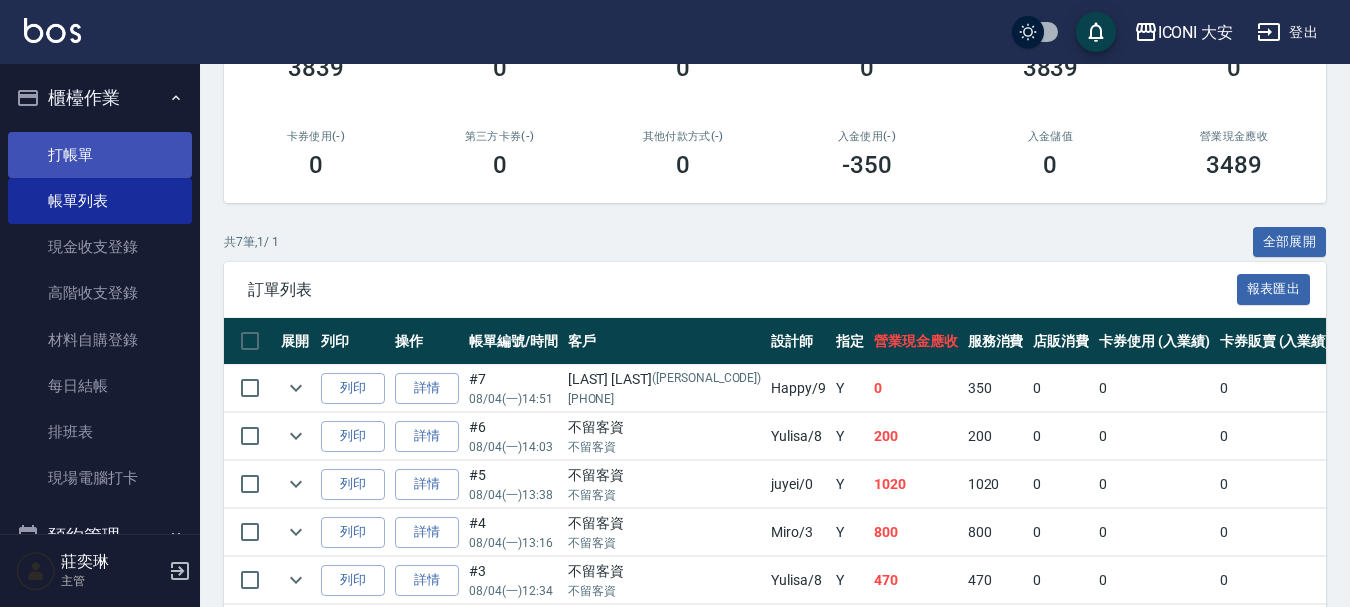 click on "打帳單" at bounding box center (100, 155) 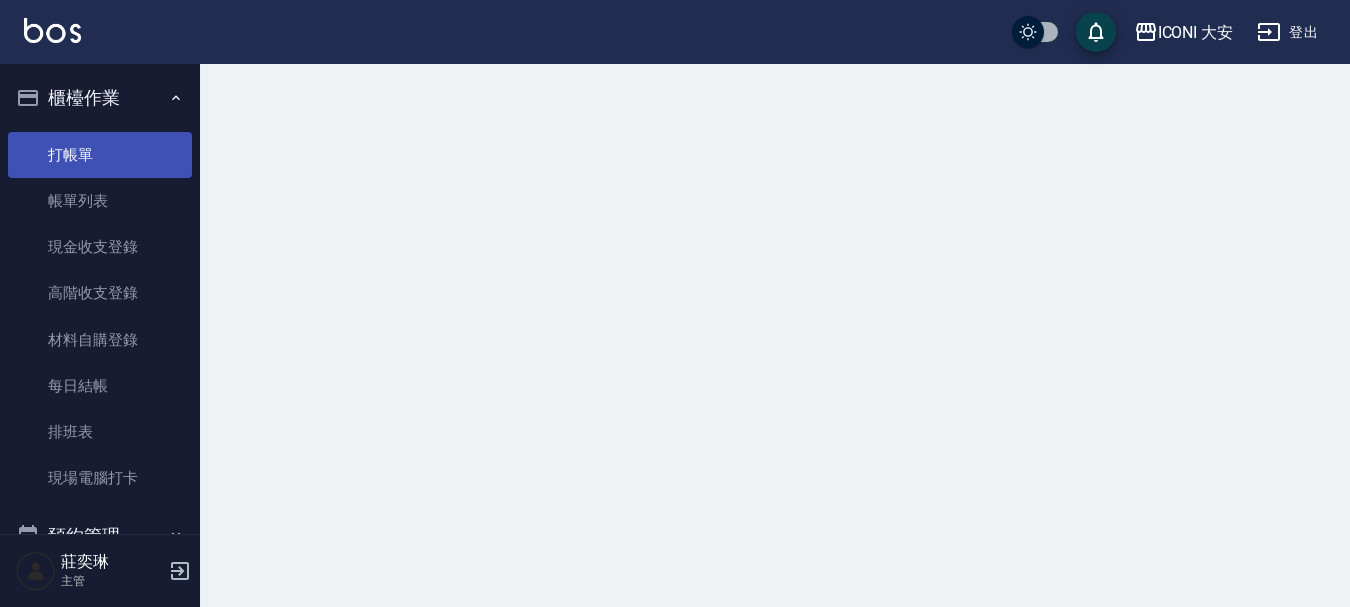 scroll, scrollTop: 0, scrollLeft: 0, axis: both 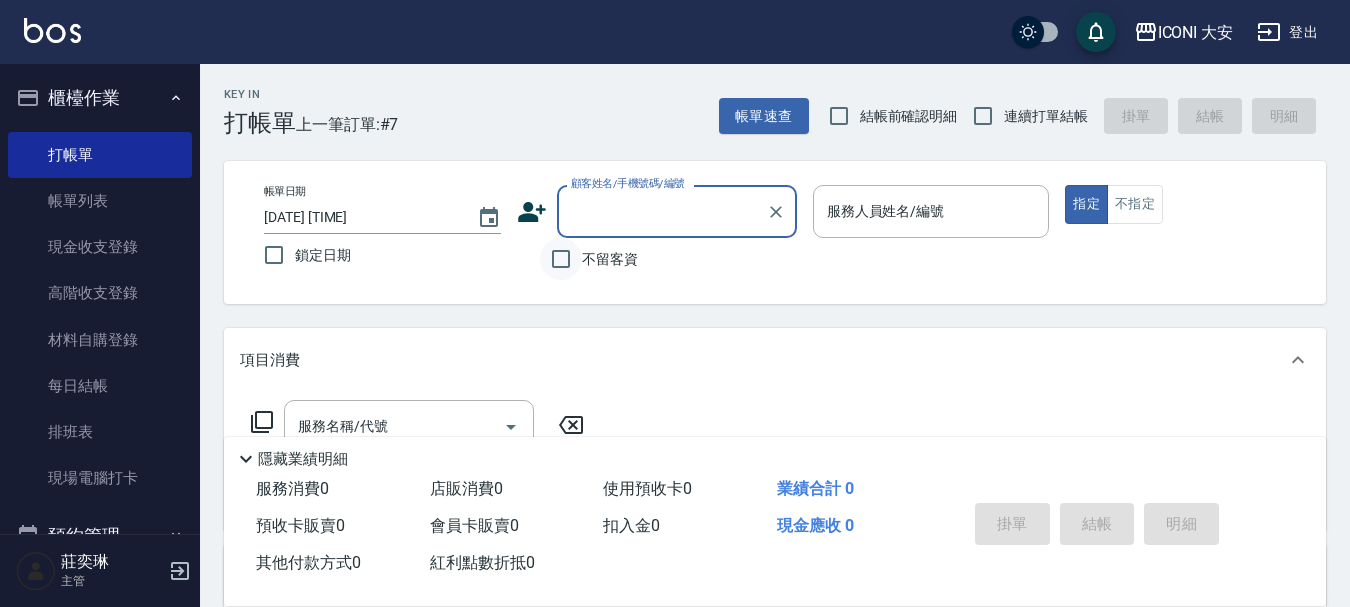 click on "不留客資" at bounding box center [561, 259] 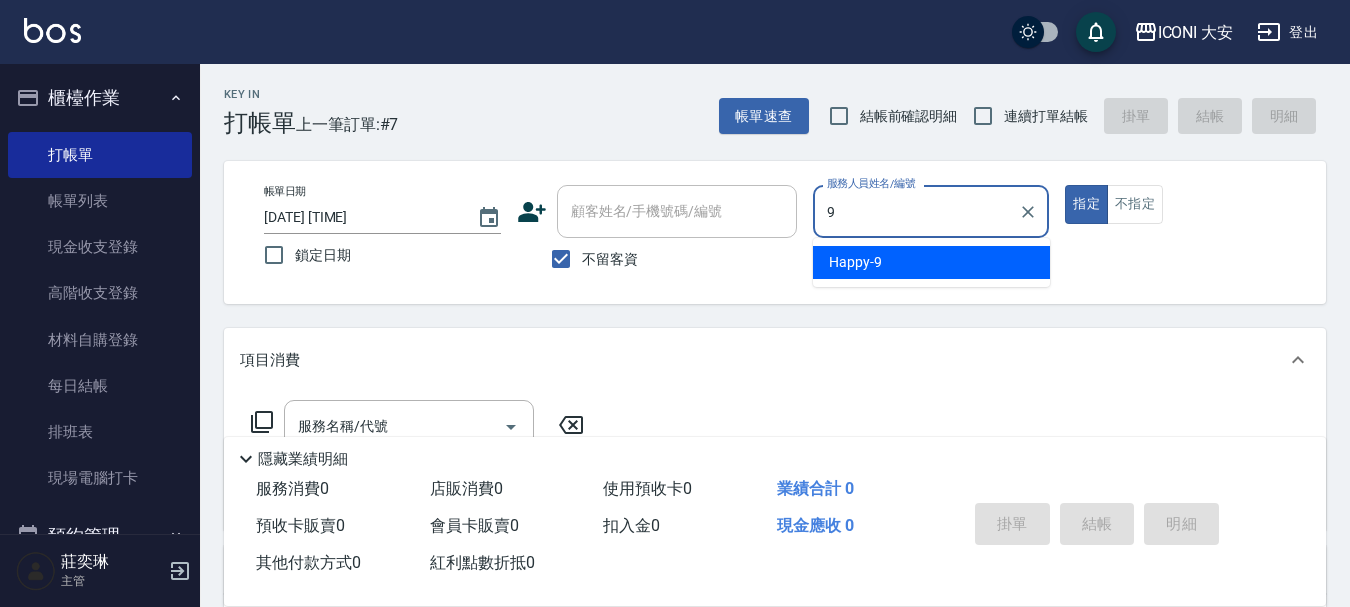 type on "Happy-9" 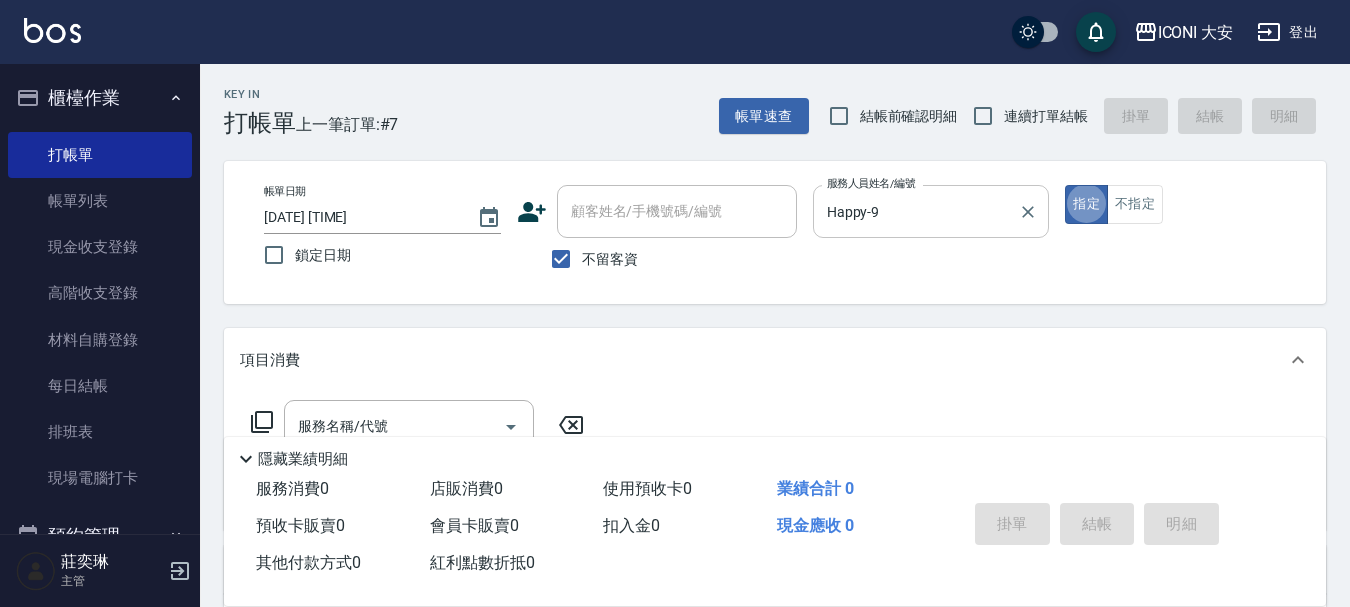 type on "true" 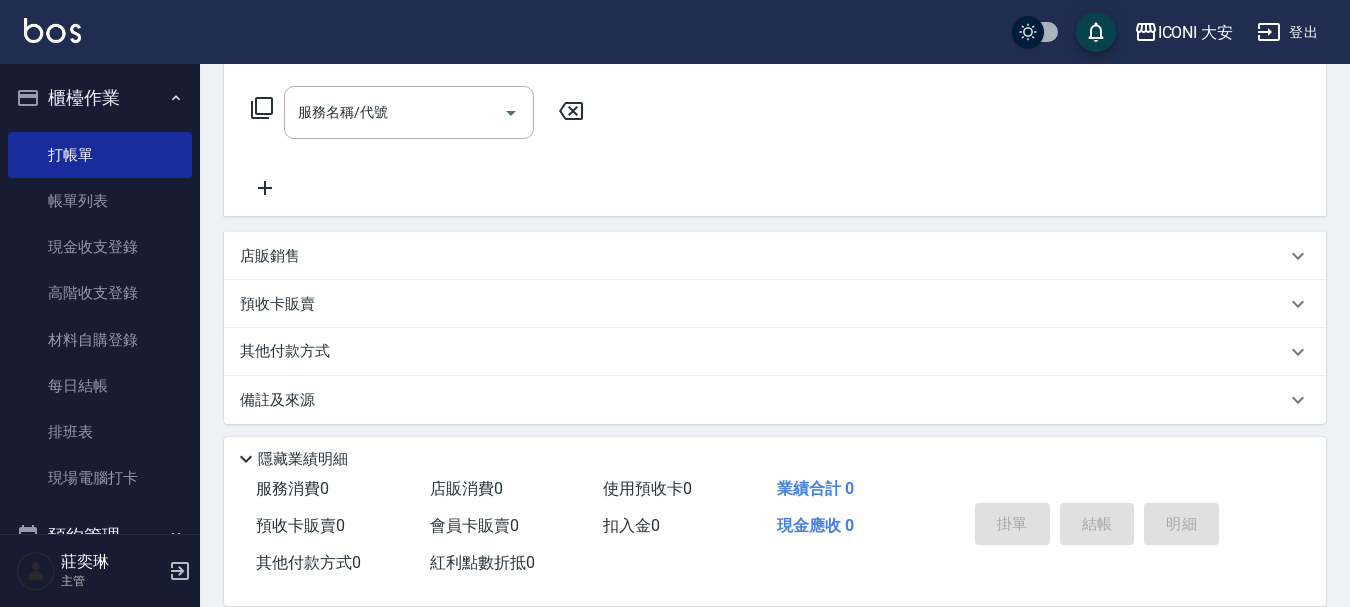 scroll, scrollTop: 323, scrollLeft: 0, axis: vertical 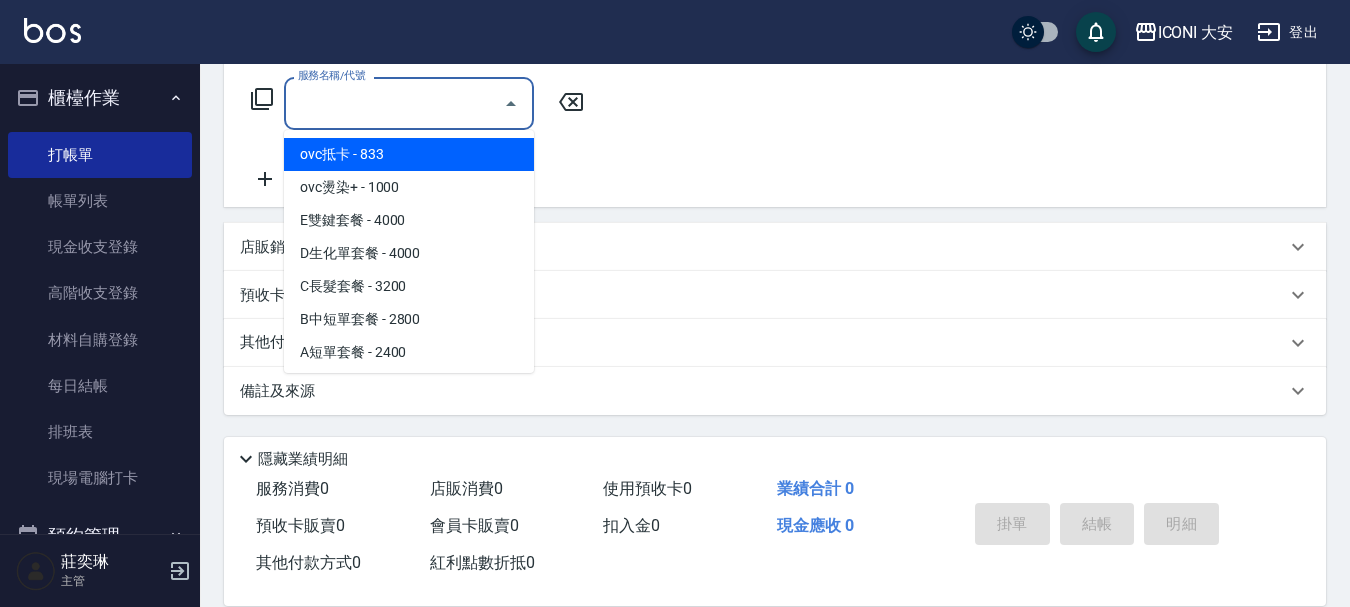 click on "服務名稱/代號" at bounding box center (394, 103) 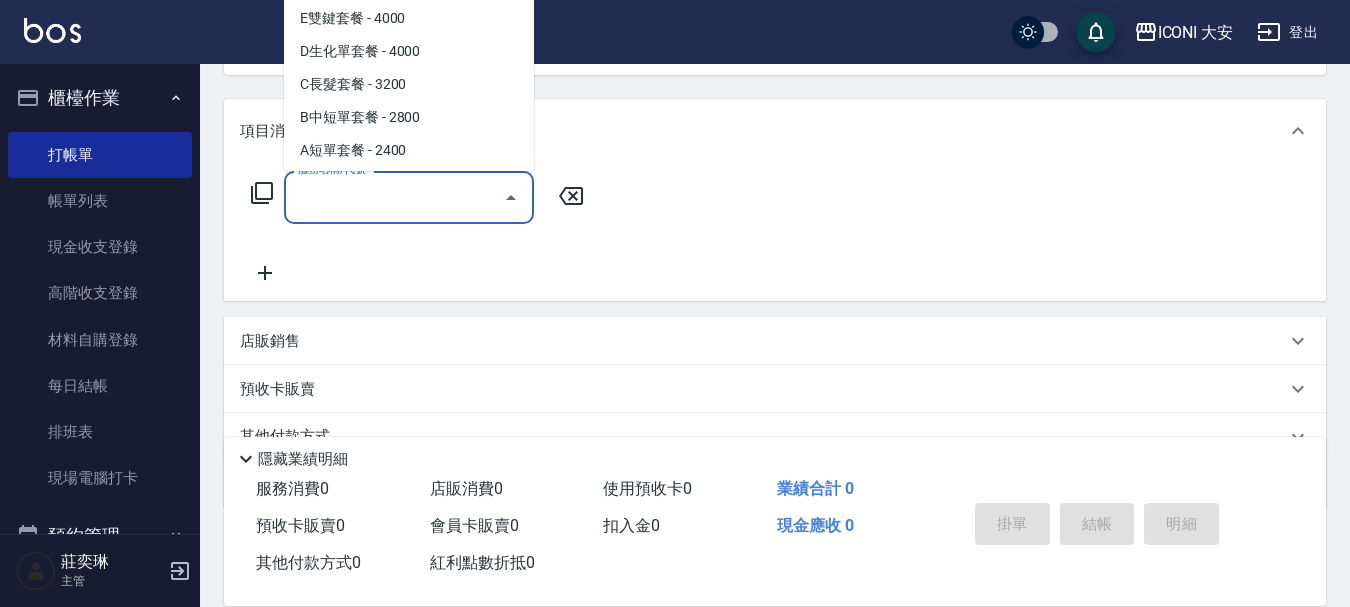 scroll, scrollTop: 23, scrollLeft: 0, axis: vertical 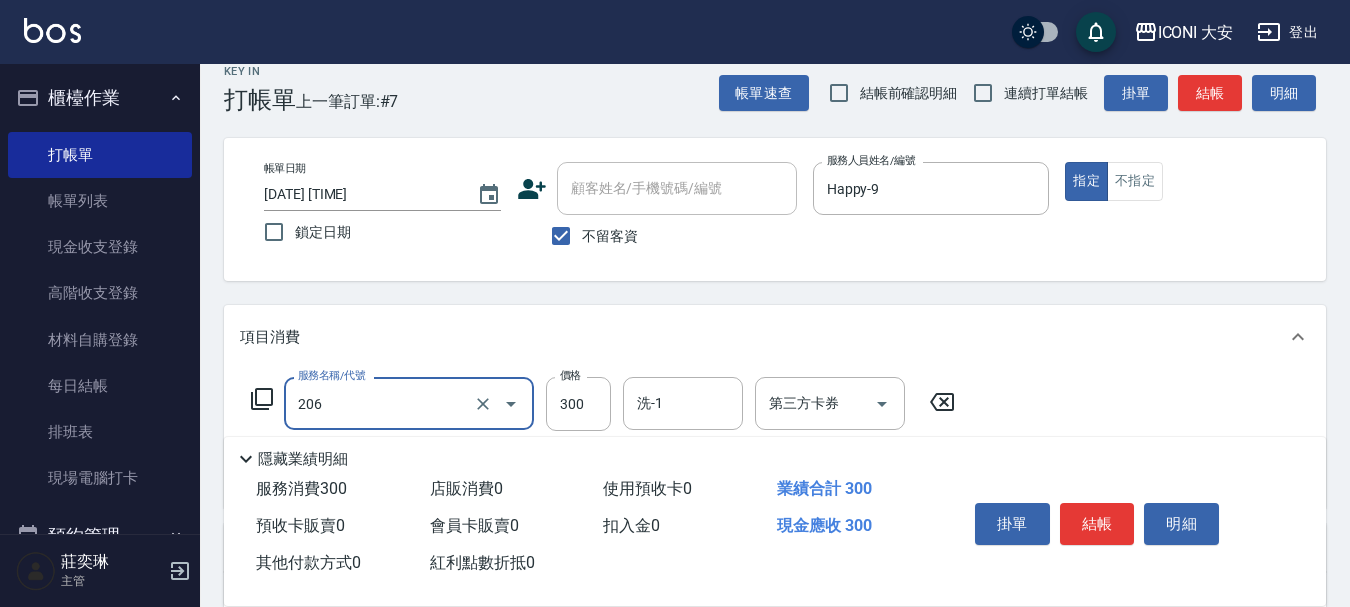 type on "洗髮(206)" 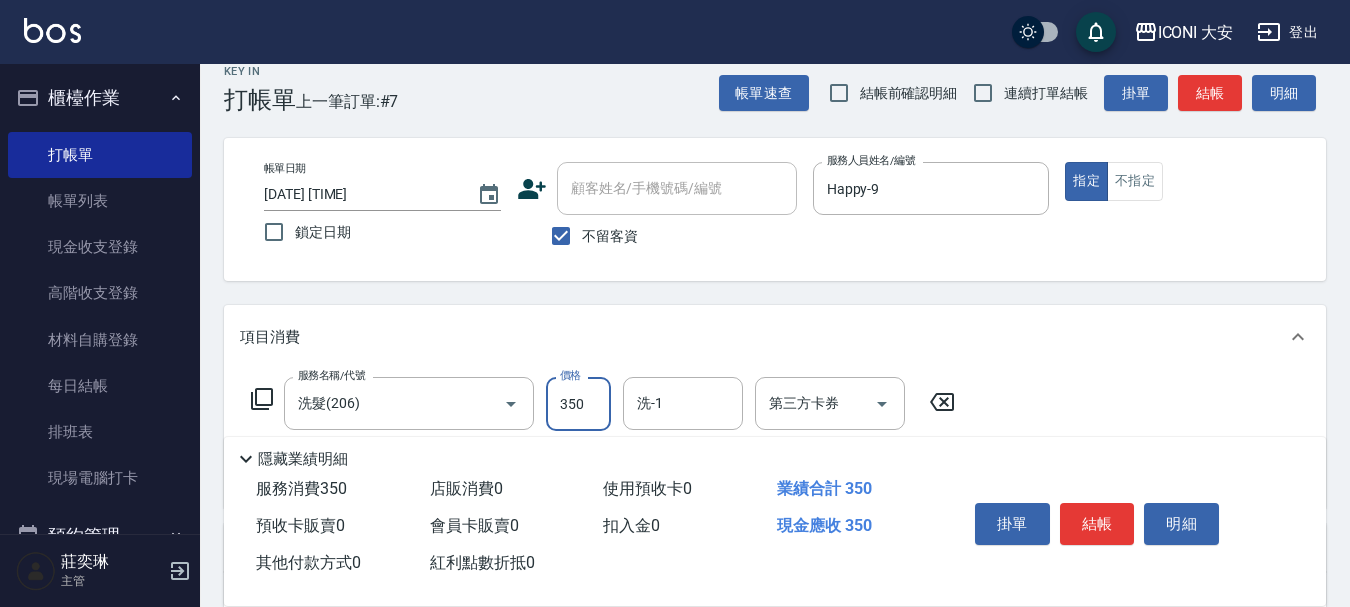 type on "350" 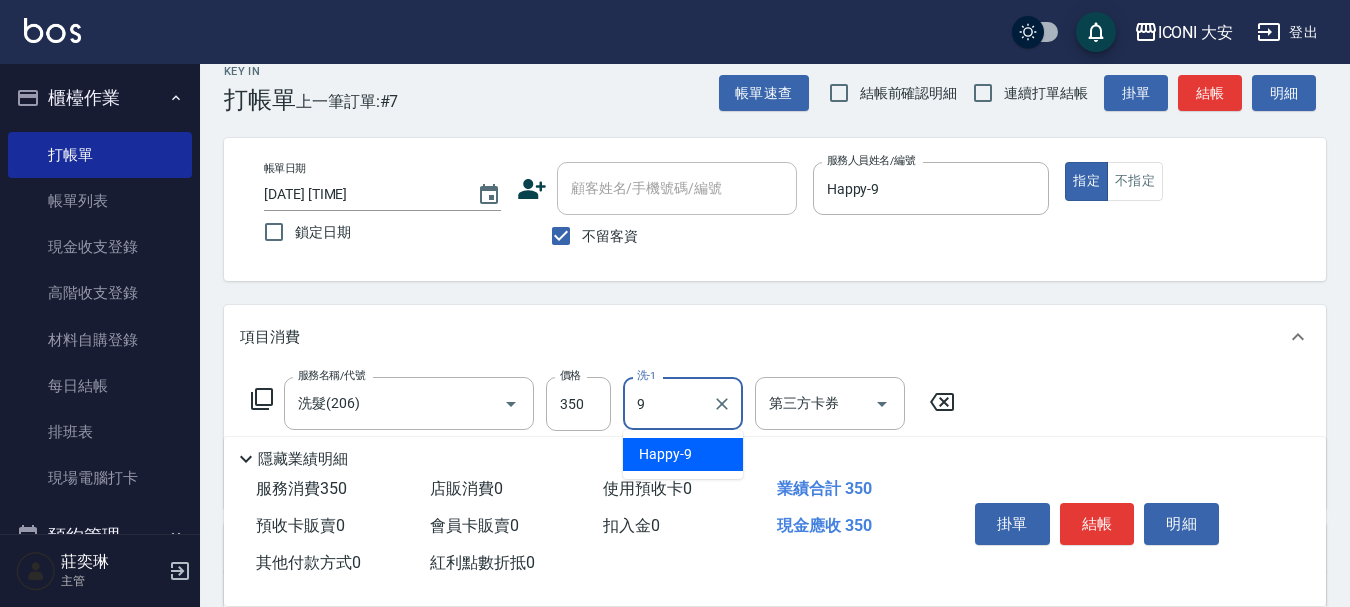 type on "Happy-9" 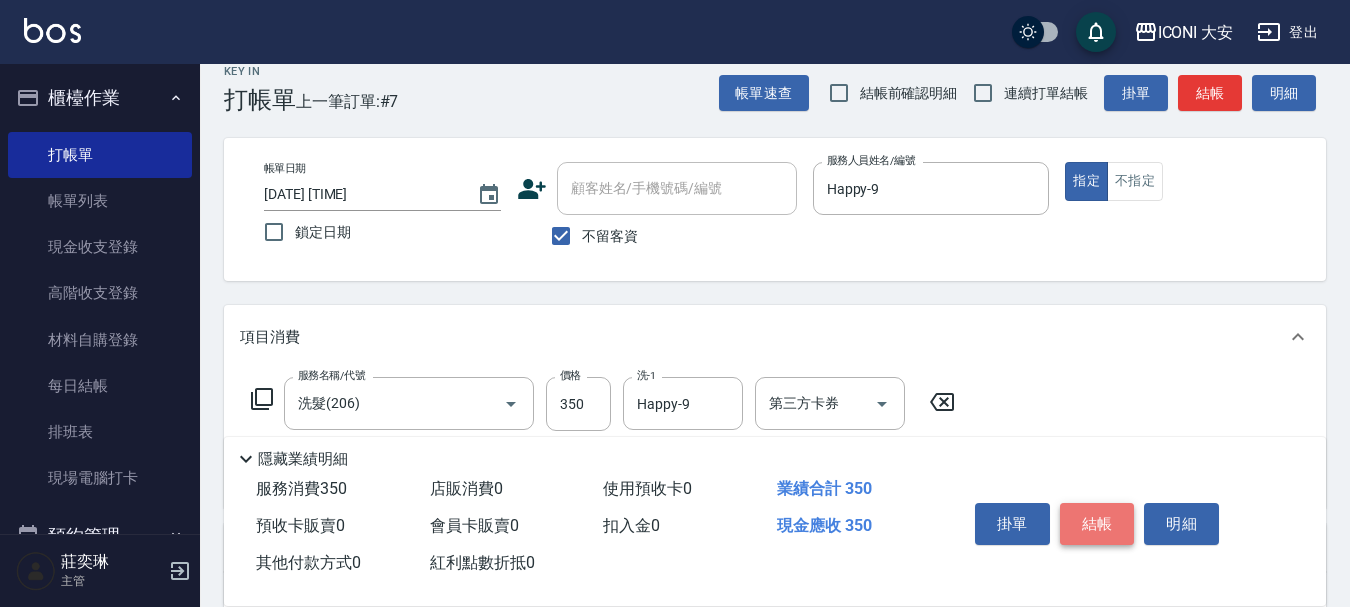 click on "結帳" at bounding box center [1097, 524] 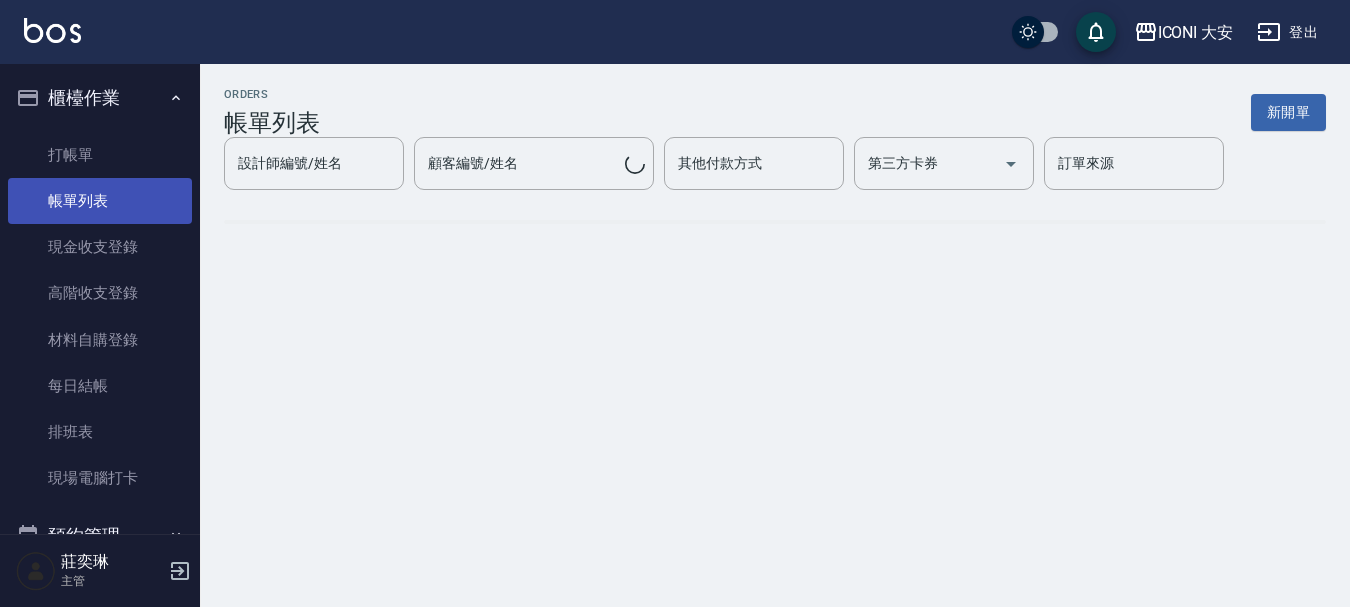 scroll, scrollTop: 0, scrollLeft: 0, axis: both 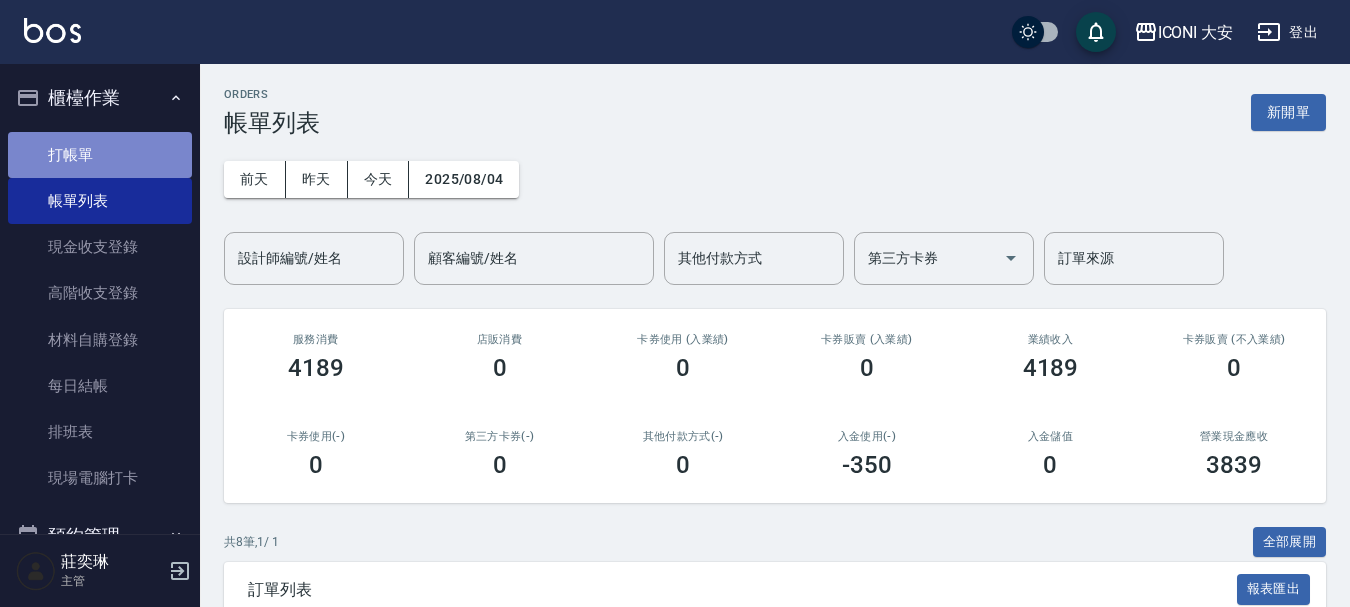 click on "打帳單" at bounding box center [100, 155] 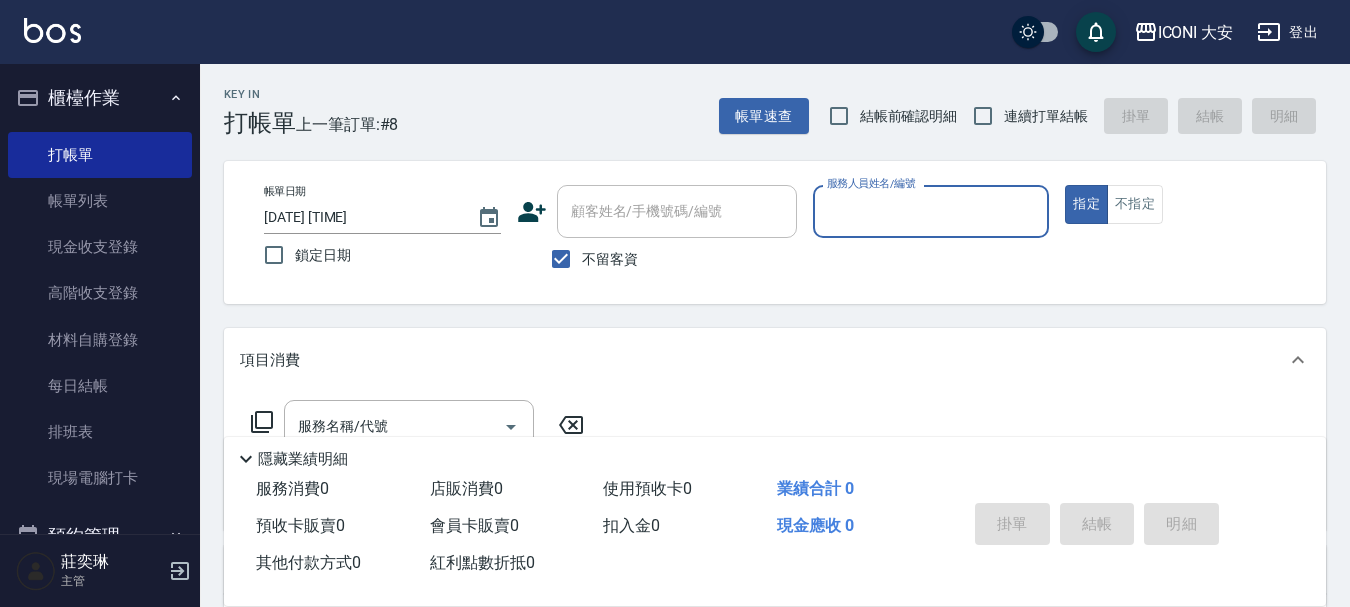 click on "服務人員姓名/編號" at bounding box center [931, 211] 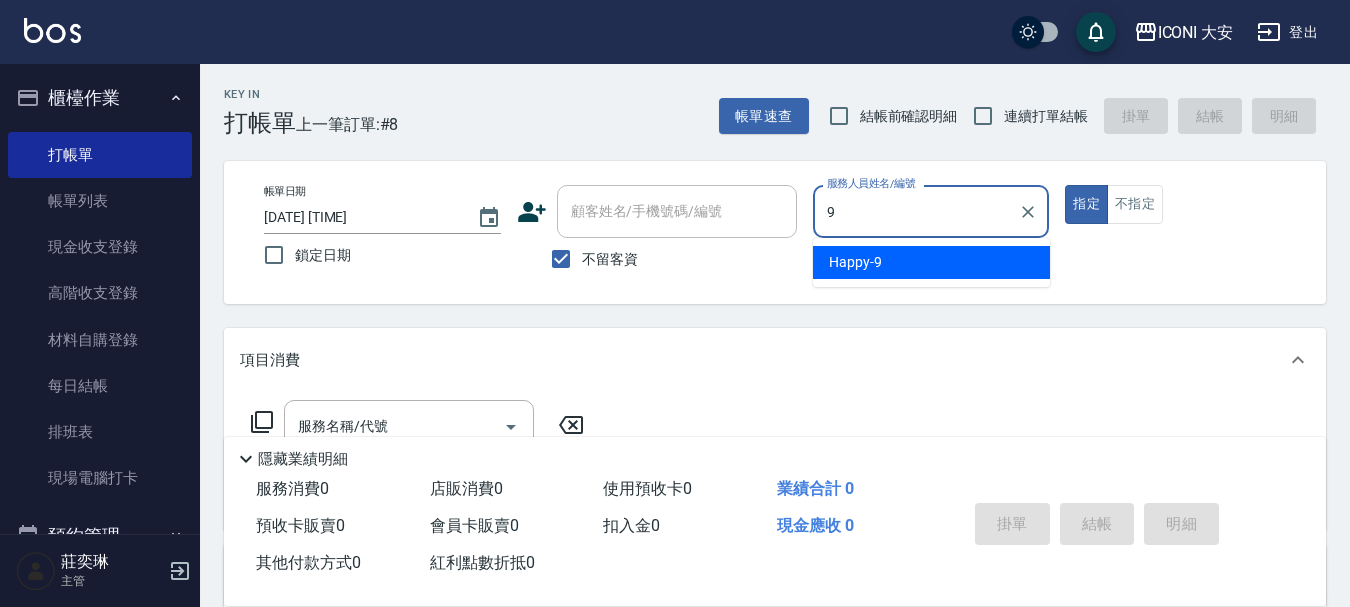 type on "Happy-9" 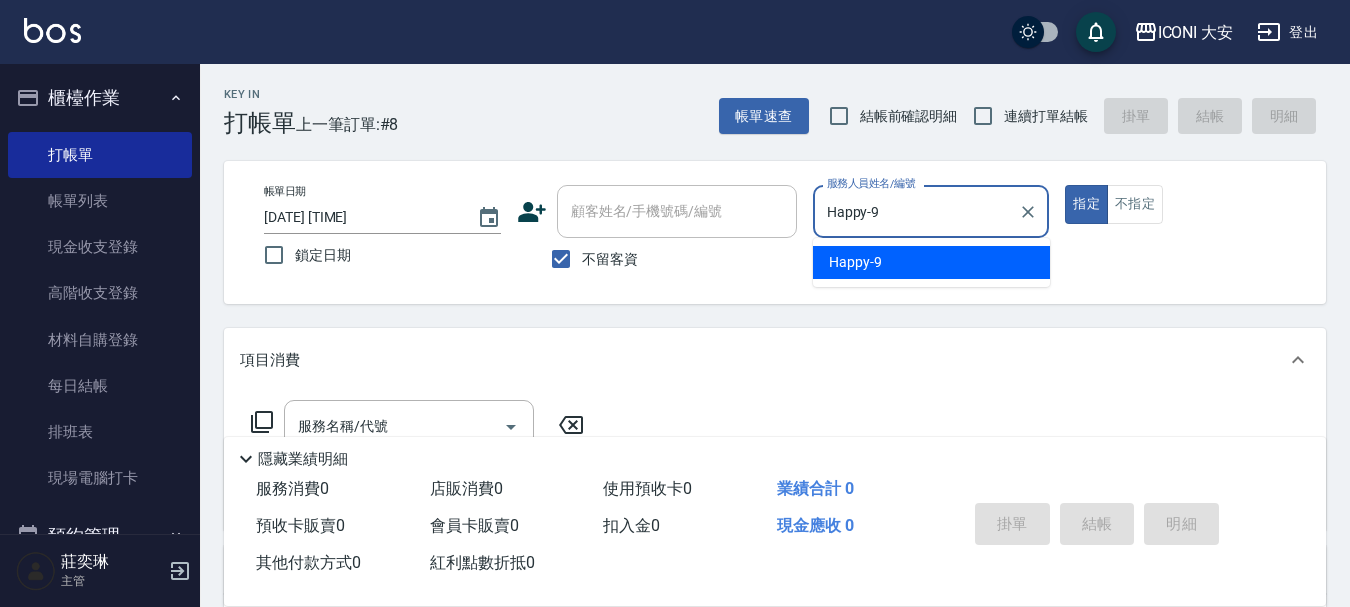 type on "true" 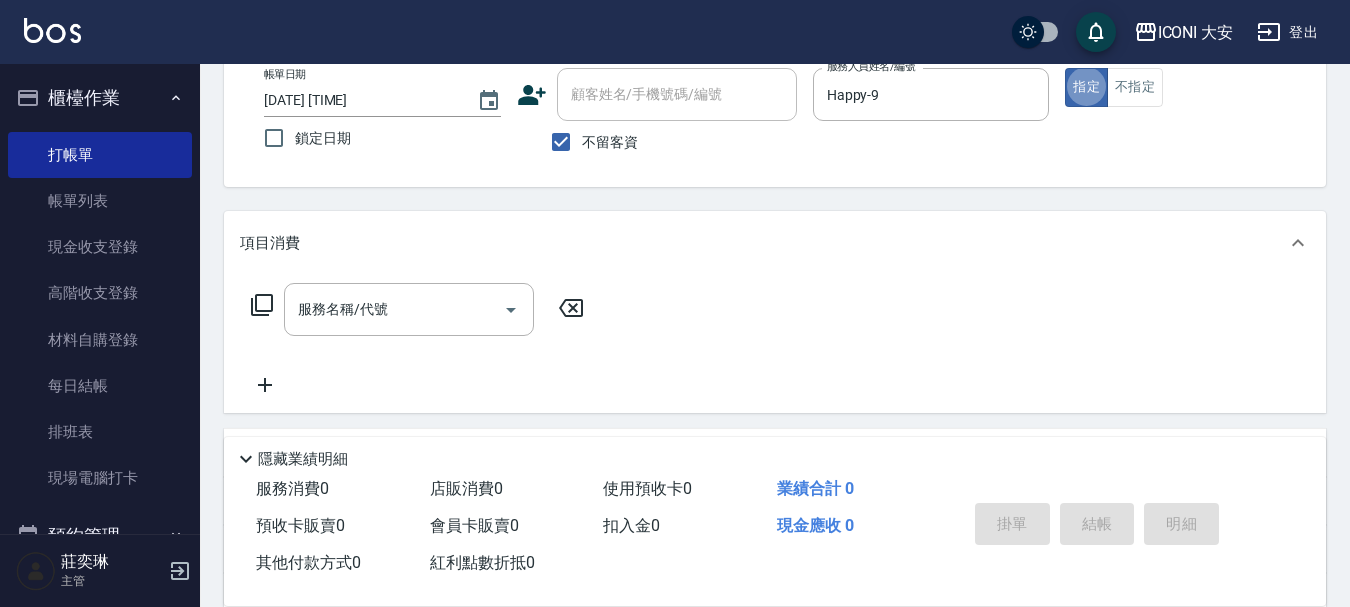 scroll, scrollTop: 323, scrollLeft: 0, axis: vertical 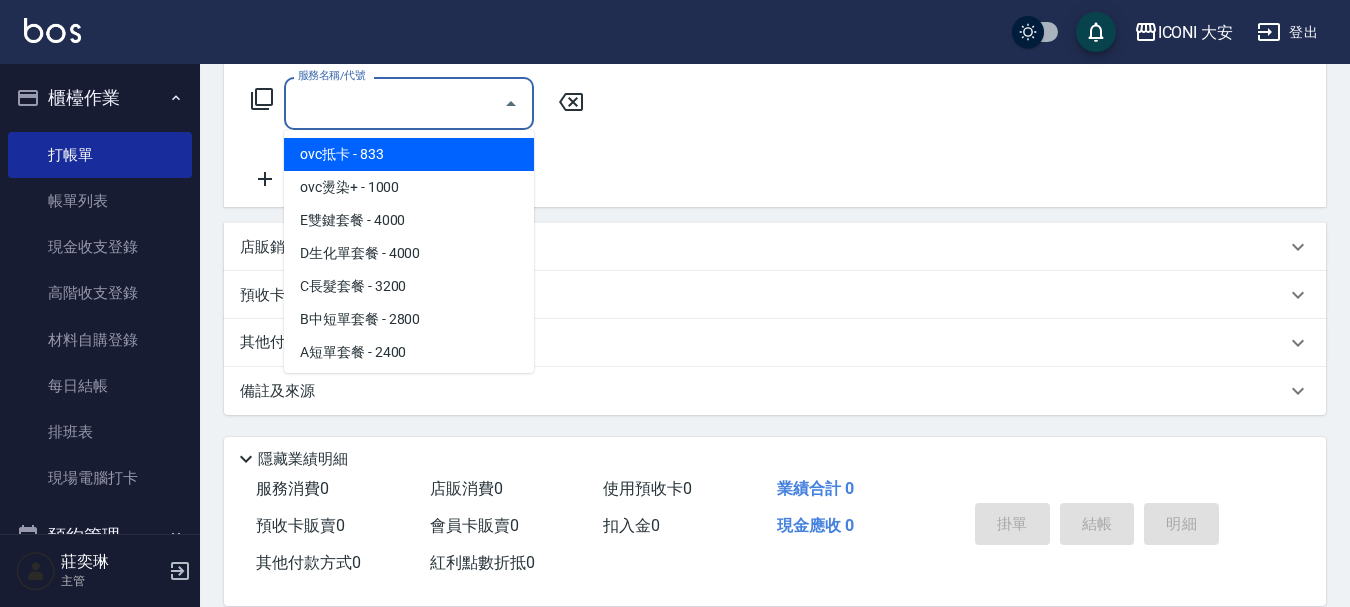 click on "服務名稱/代號" at bounding box center [394, 103] 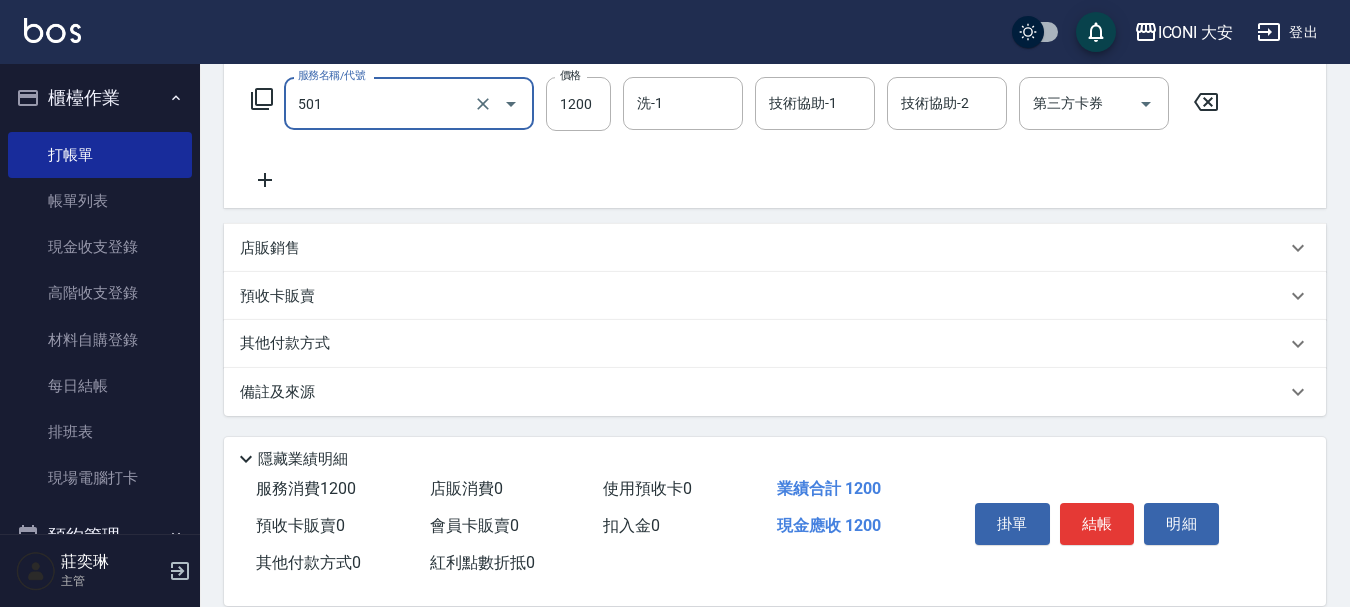 type on "染髮(501)" 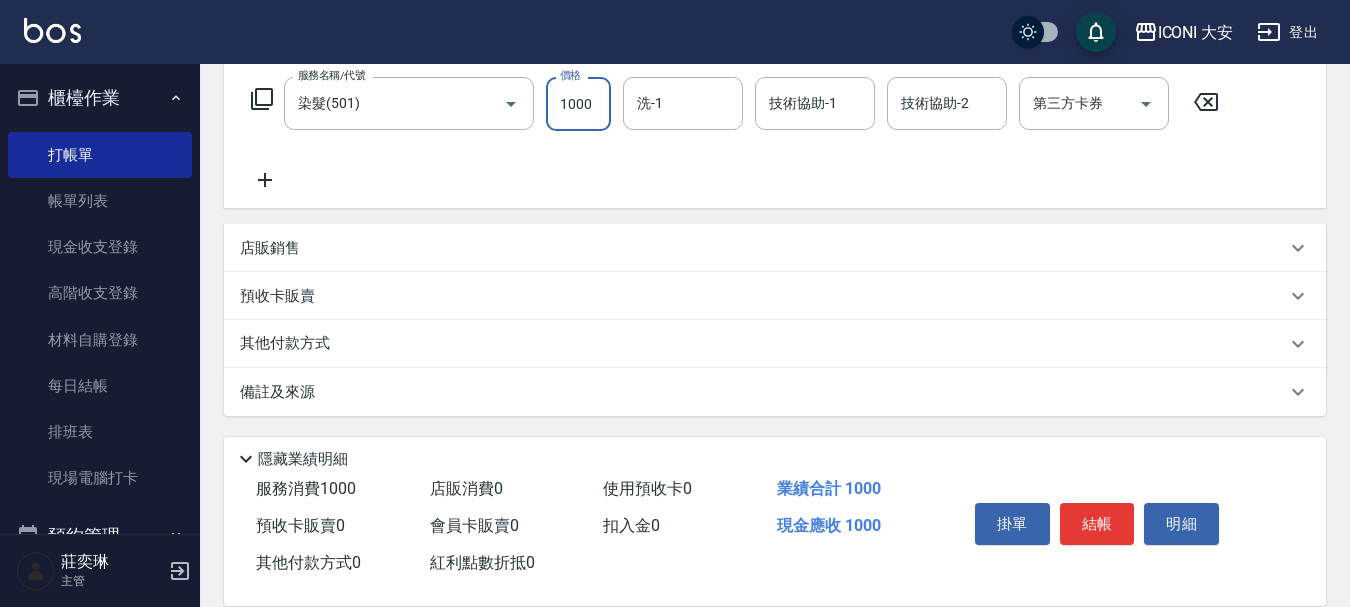 type on "1000" 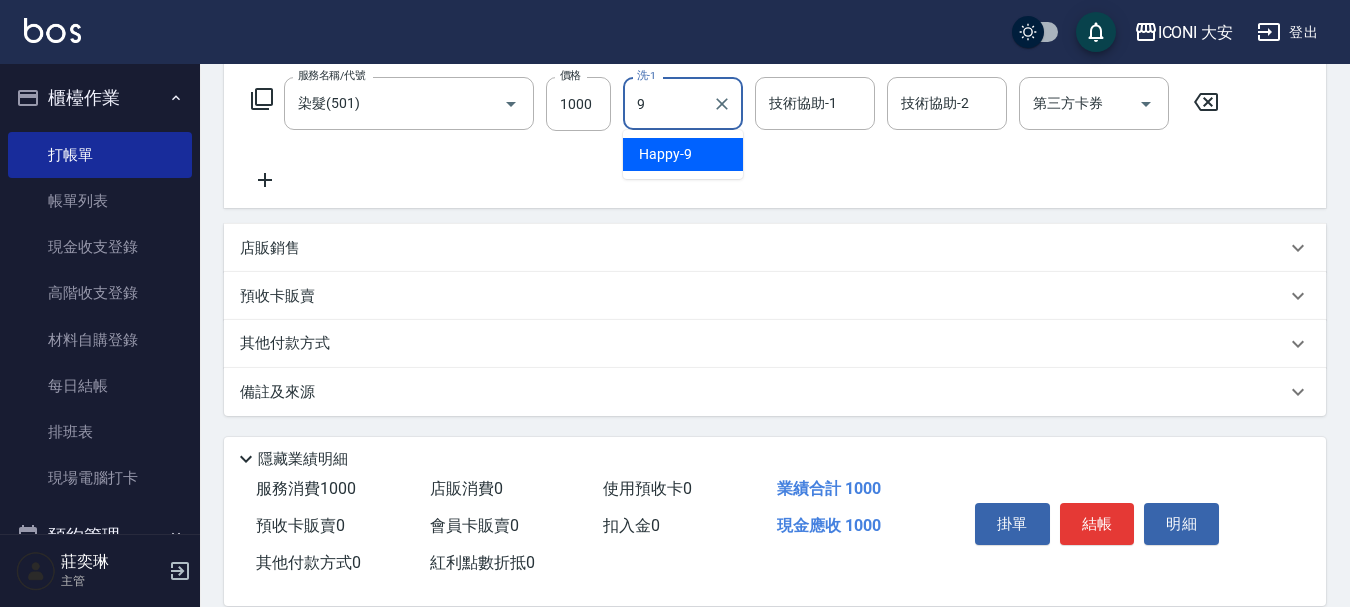 type on "Happy-9" 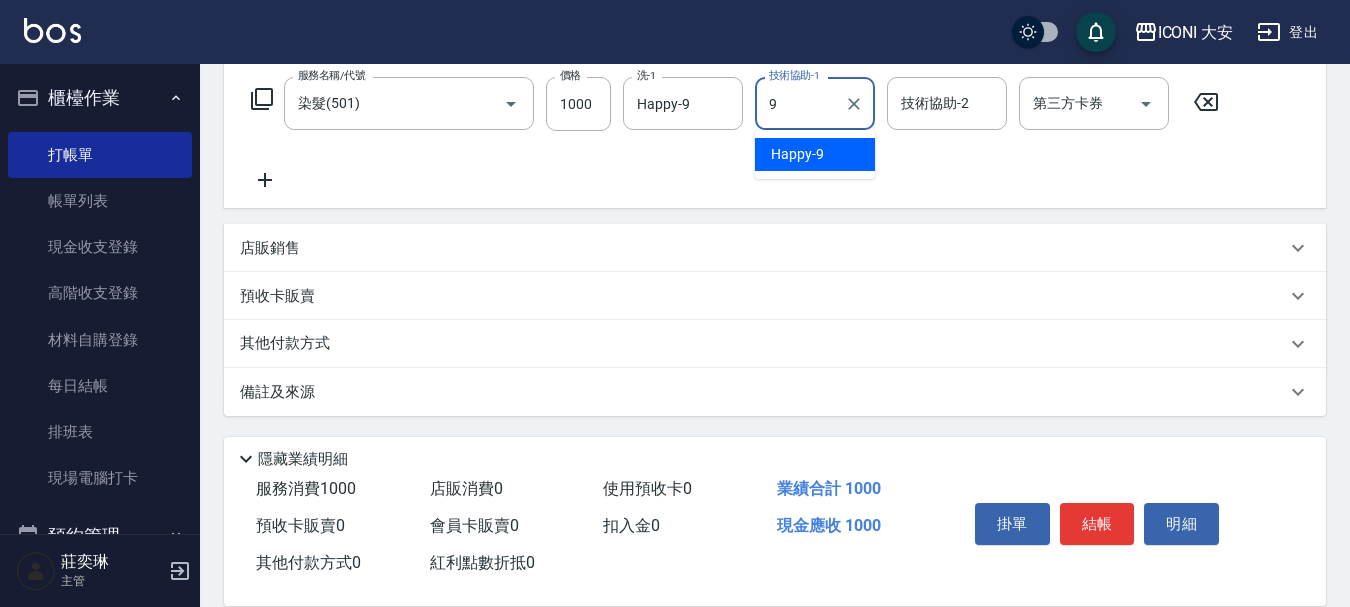 type on "Happy-9" 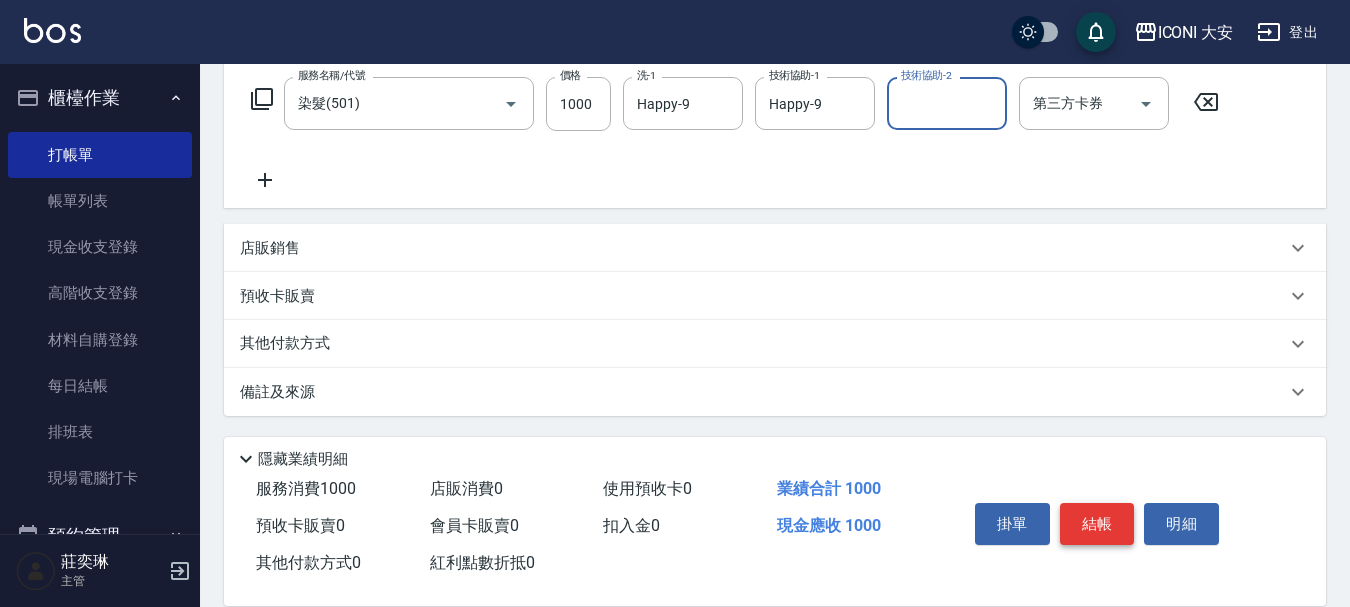 click on "結帳" at bounding box center [1097, 524] 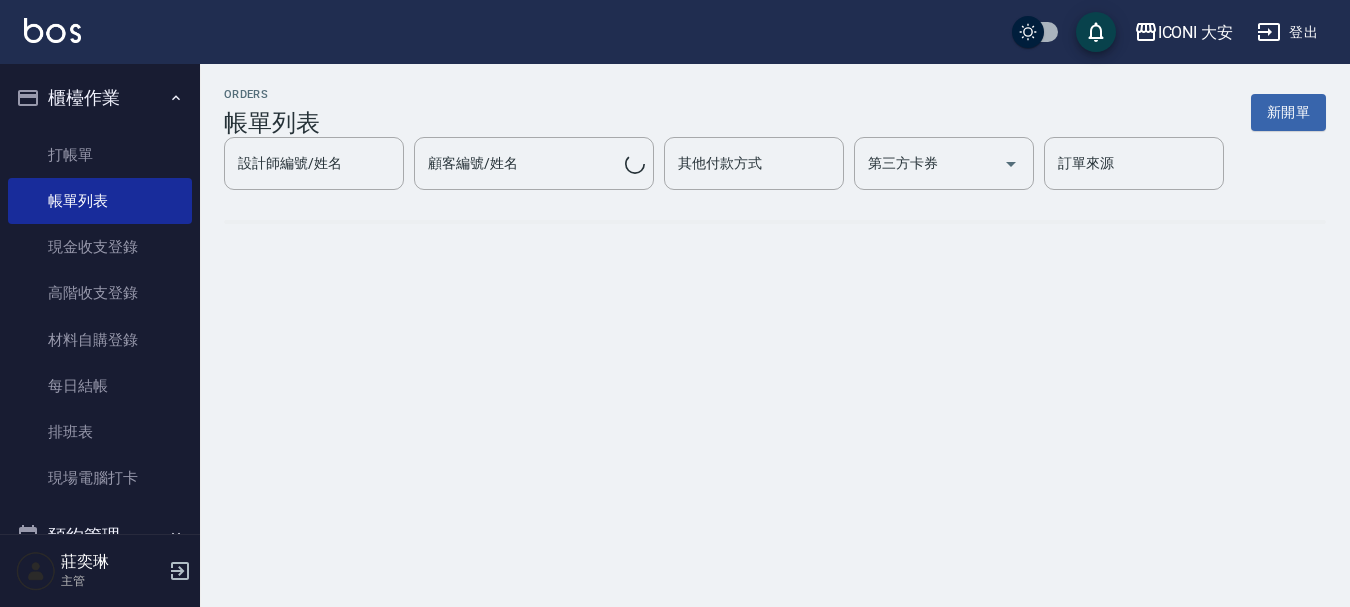scroll, scrollTop: 0, scrollLeft: 0, axis: both 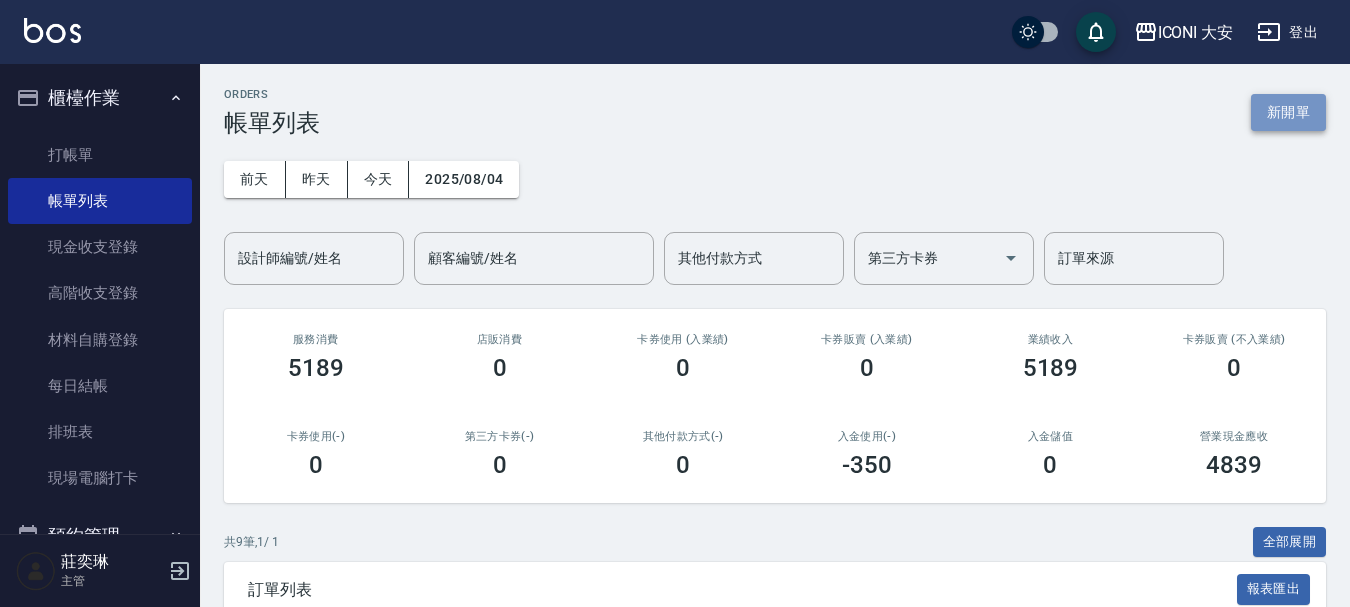 click on "新開單" at bounding box center [1288, 112] 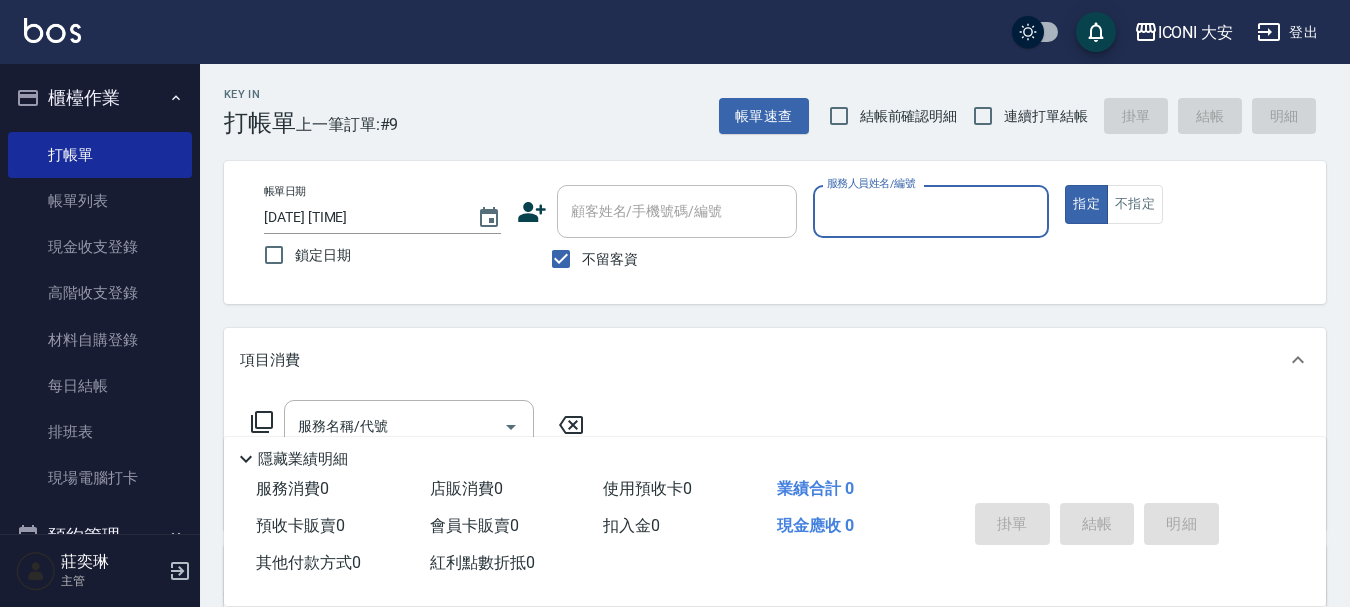 drag, startPoint x: 883, startPoint y: 217, endPoint x: 872, endPoint y: 236, distance: 21.954498 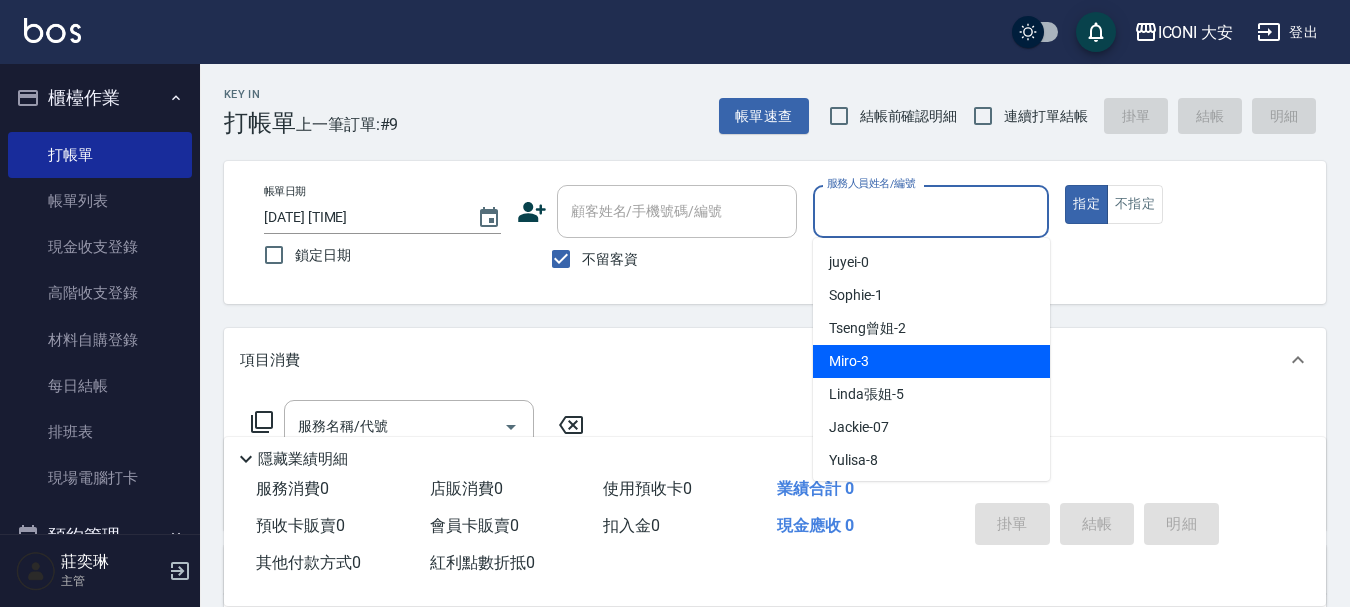 click on "Miro -3" at bounding box center [931, 361] 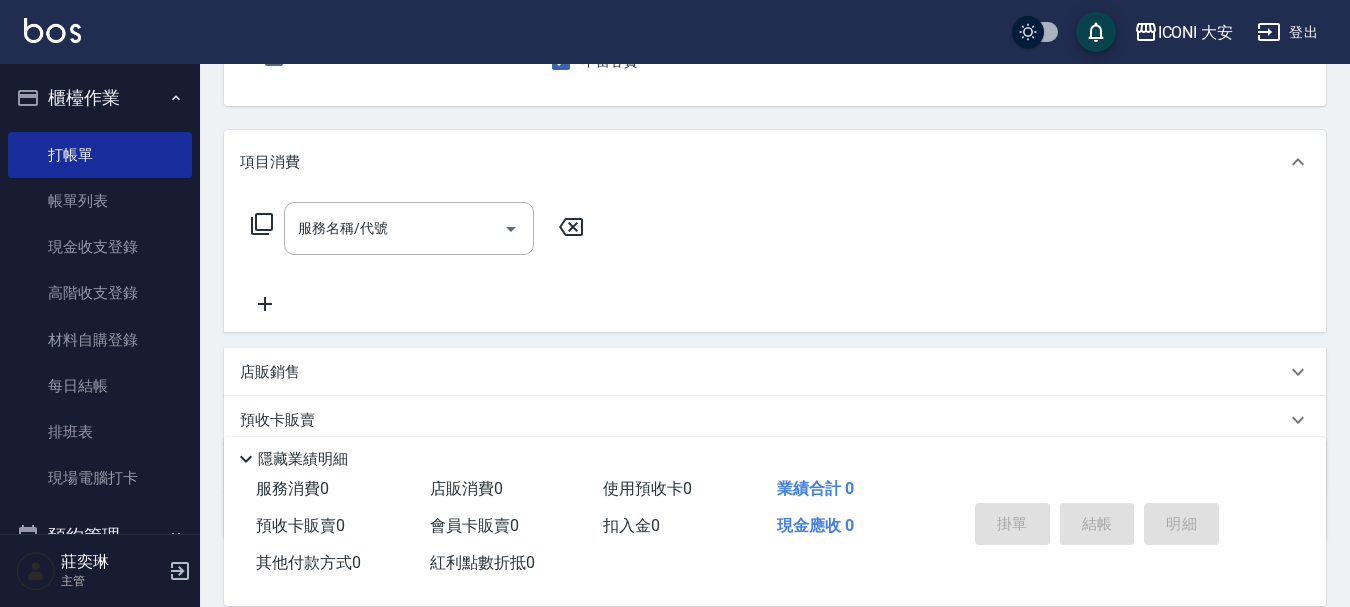 scroll, scrollTop: 200, scrollLeft: 0, axis: vertical 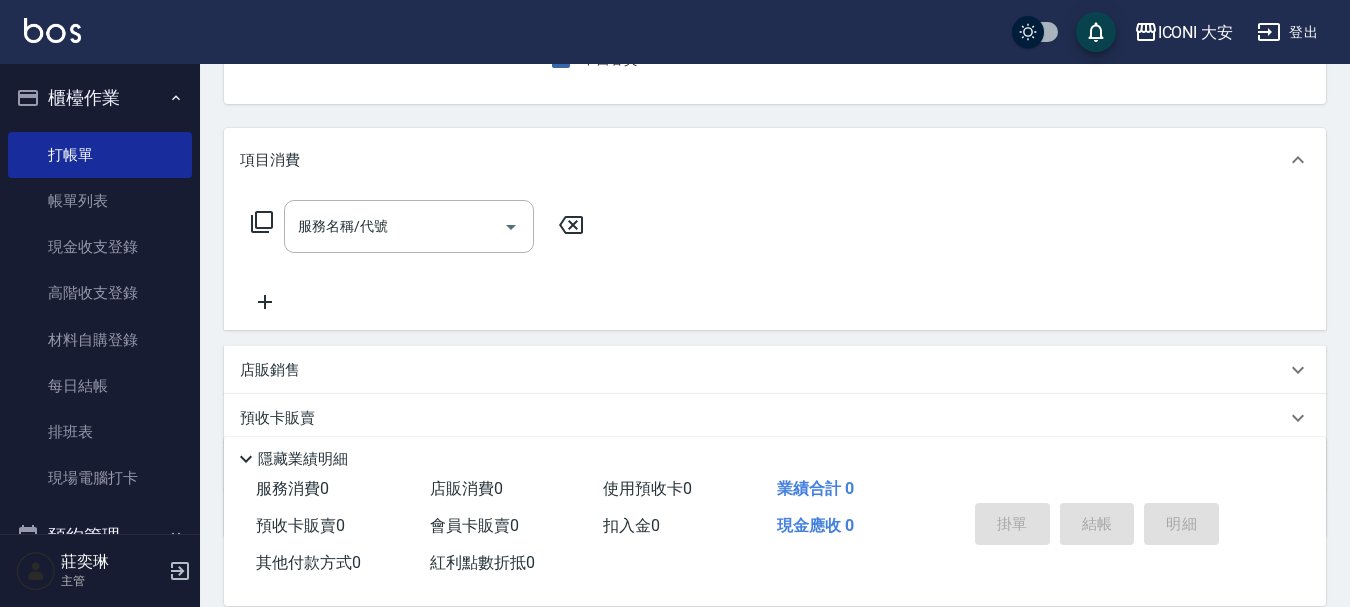 click on "服務名稱/代號 服務名稱/代號" at bounding box center [418, 226] 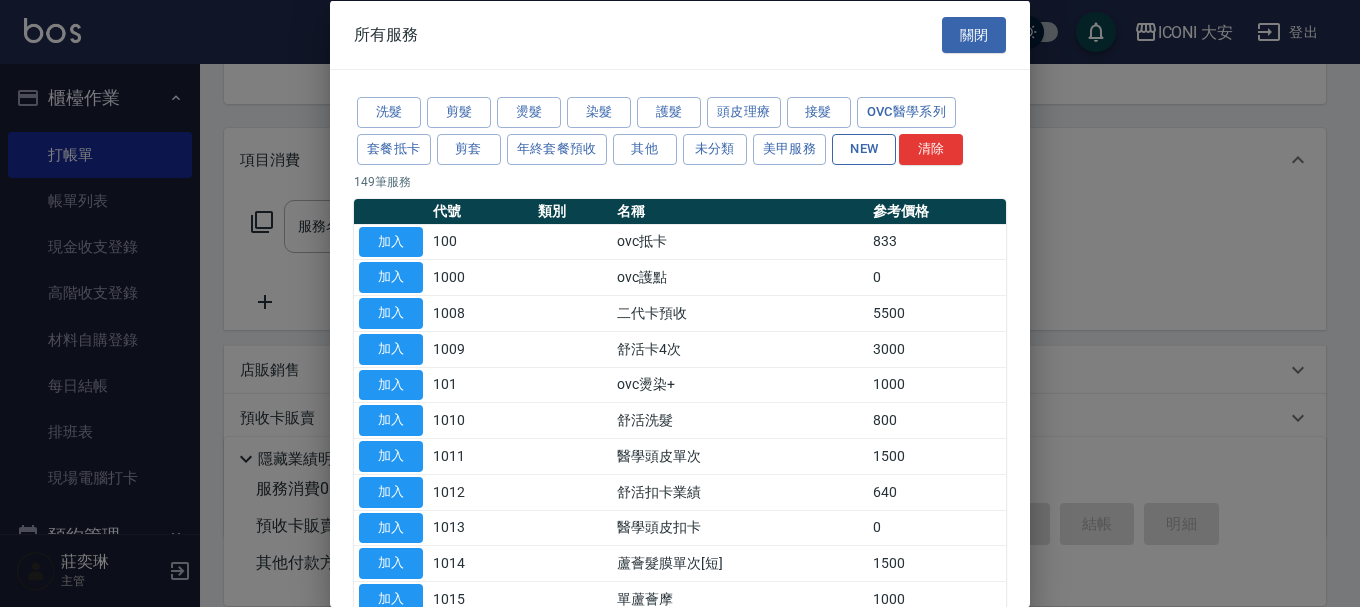 click on "NEW" at bounding box center [864, 148] 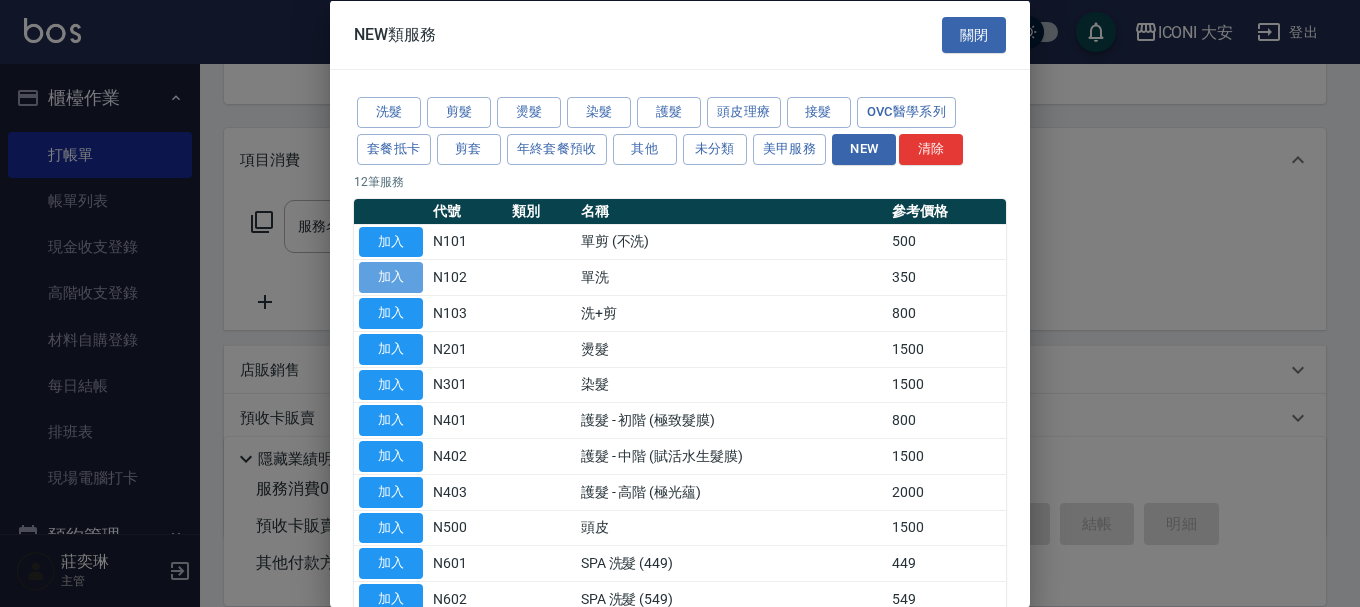 click on "加入" at bounding box center [391, 277] 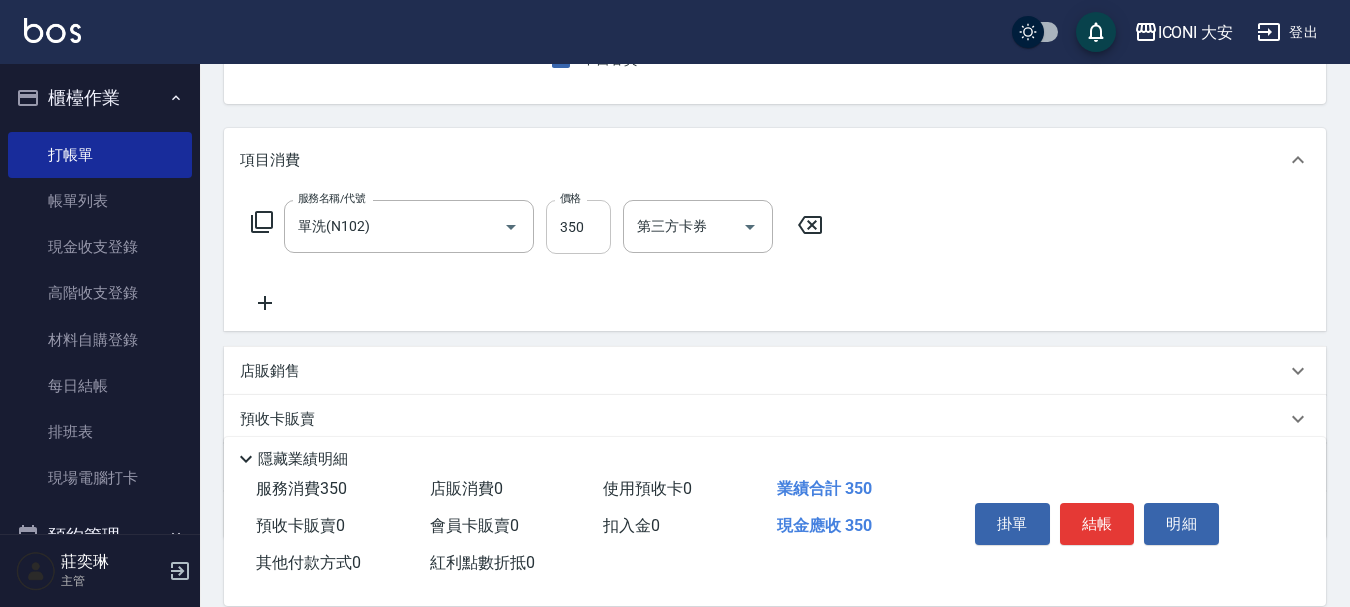 click on "350" at bounding box center [578, 227] 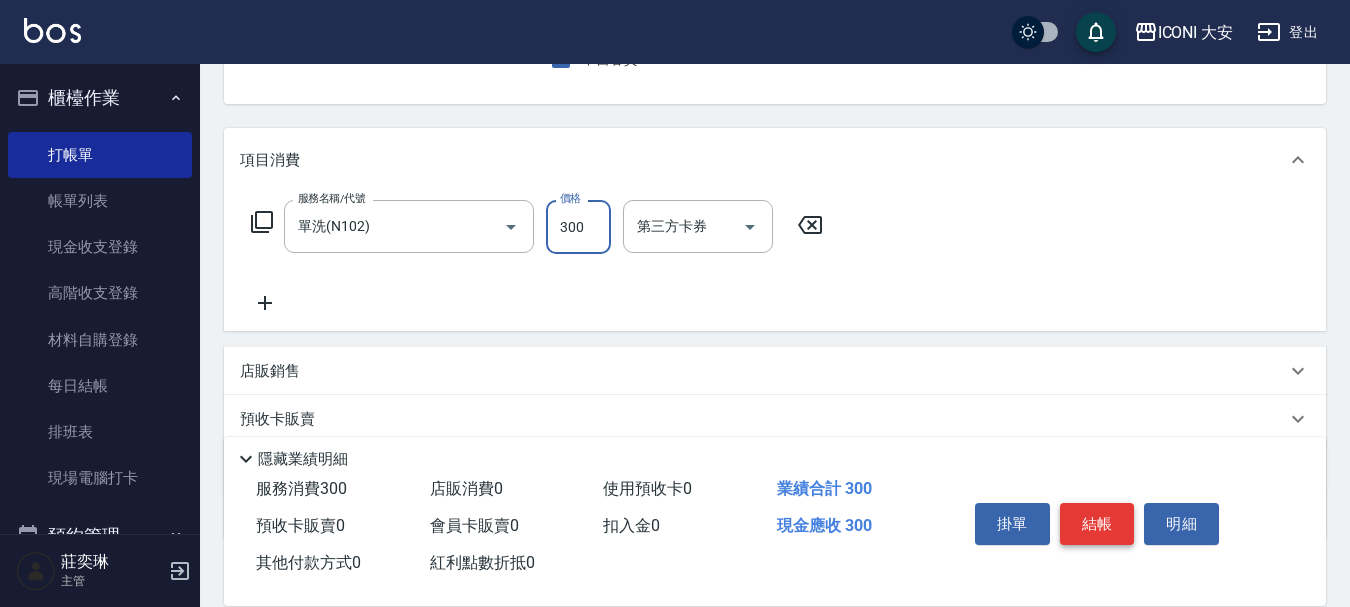 type on "300" 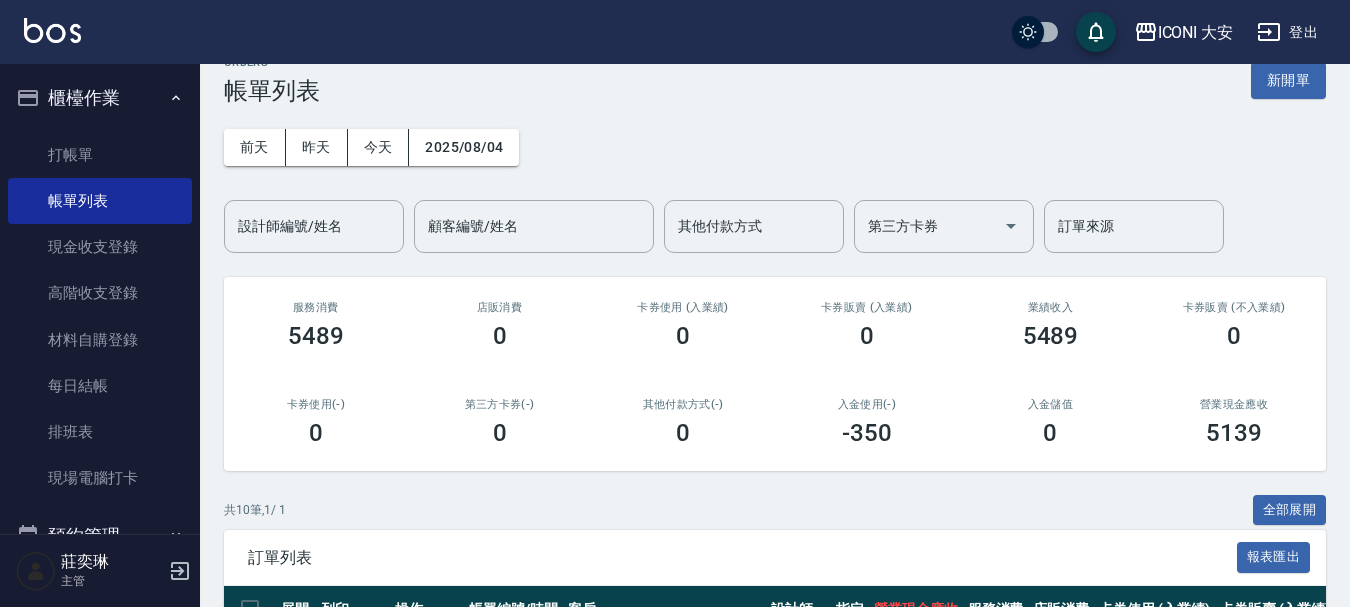 scroll, scrollTop: 0, scrollLeft: 0, axis: both 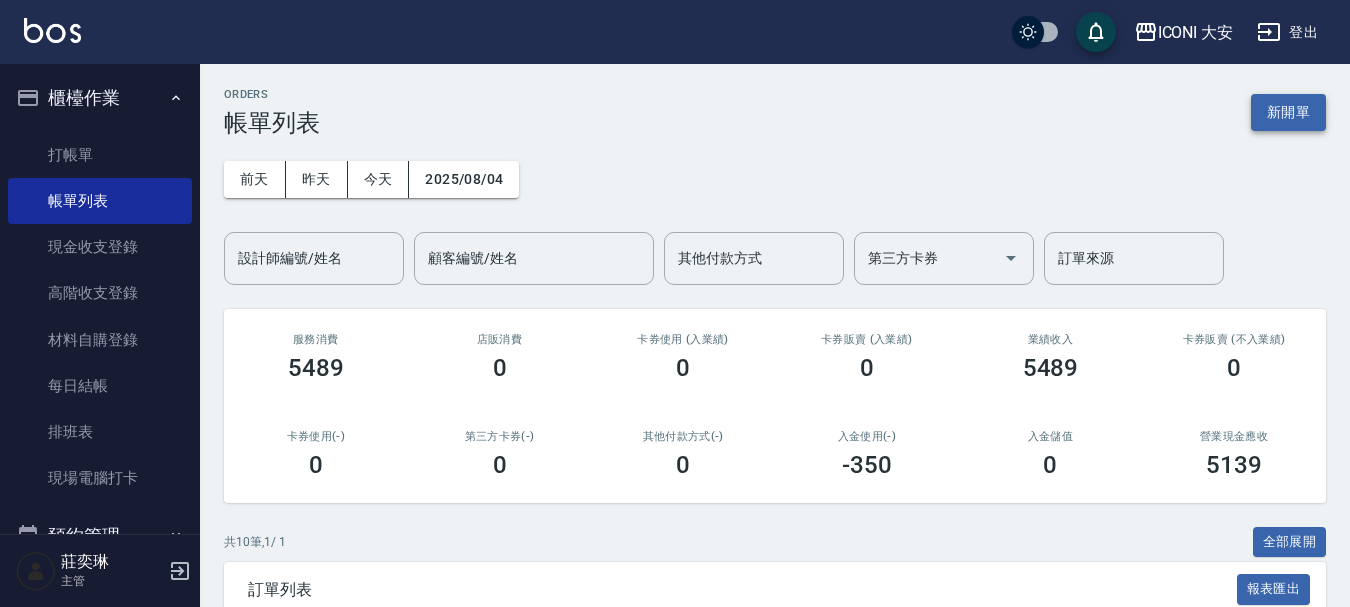 click on "新開單" at bounding box center (1288, 112) 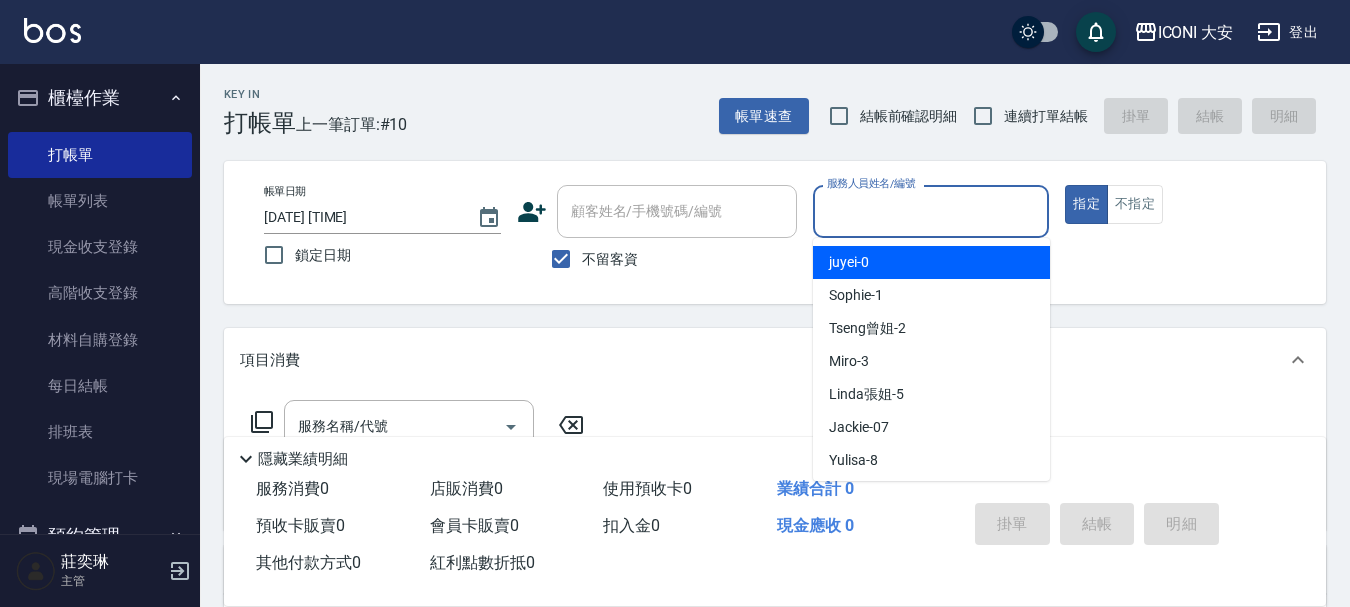 click on "服務人員姓名/編號" at bounding box center (931, 211) 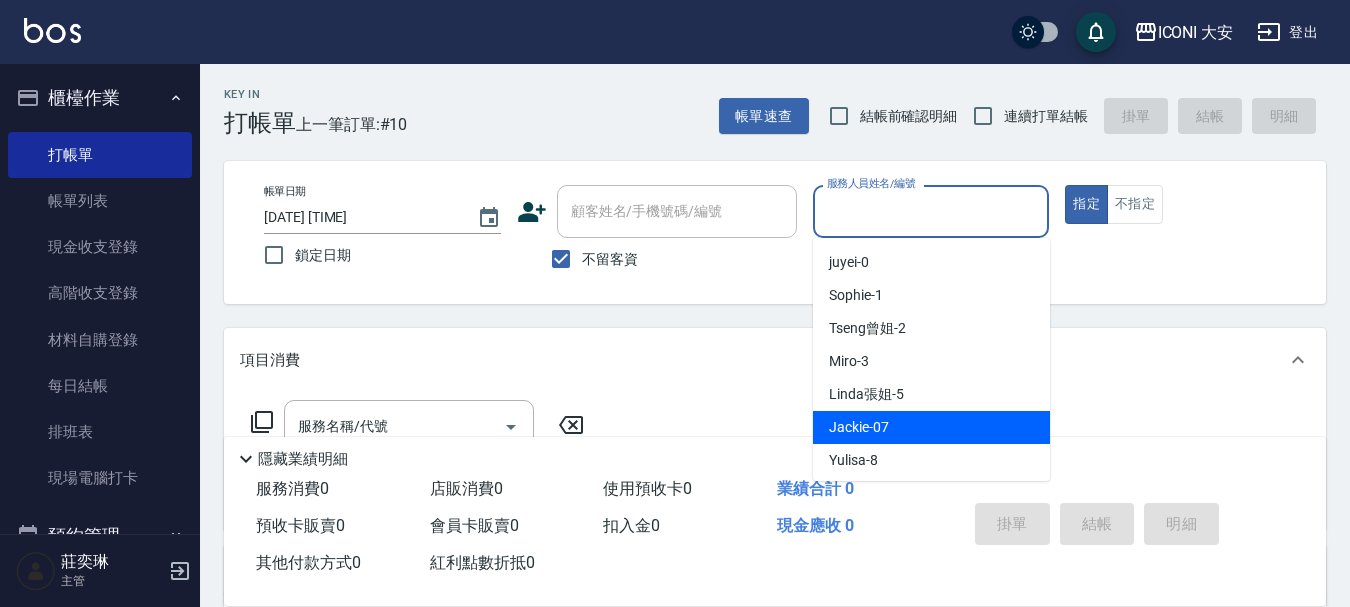 drag, startPoint x: 915, startPoint y: 428, endPoint x: 885, endPoint y: 401, distance: 40.36087 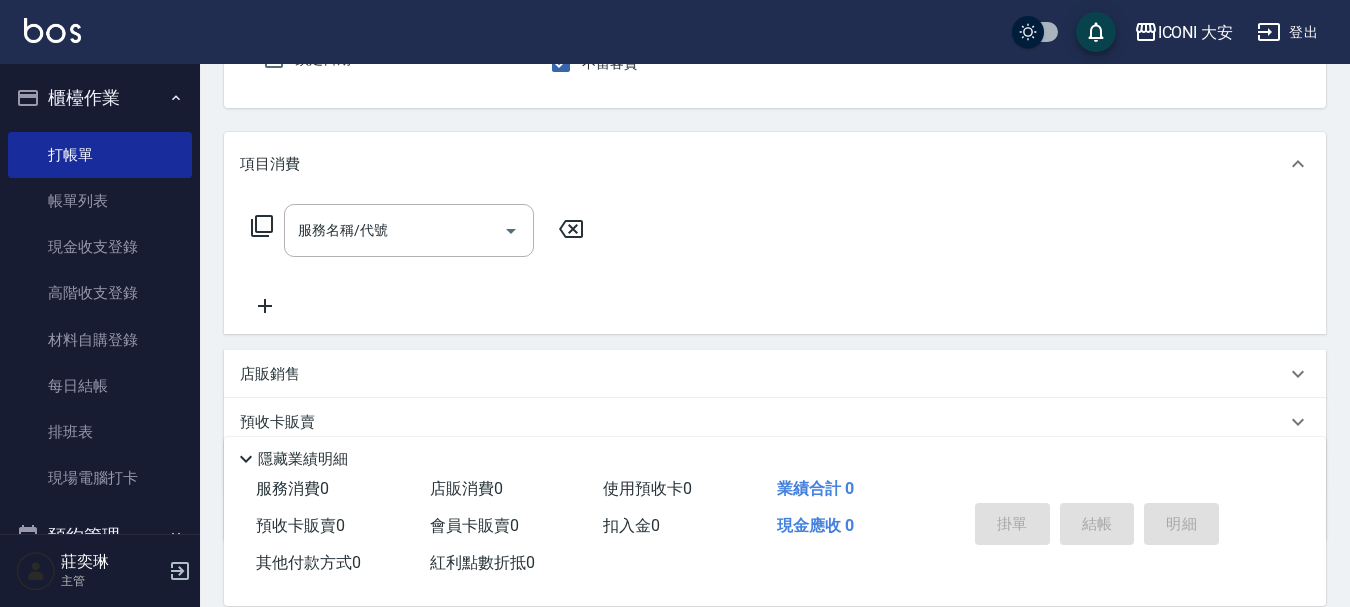 scroll, scrollTop: 200, scrollLeft: 0, axis: vertical 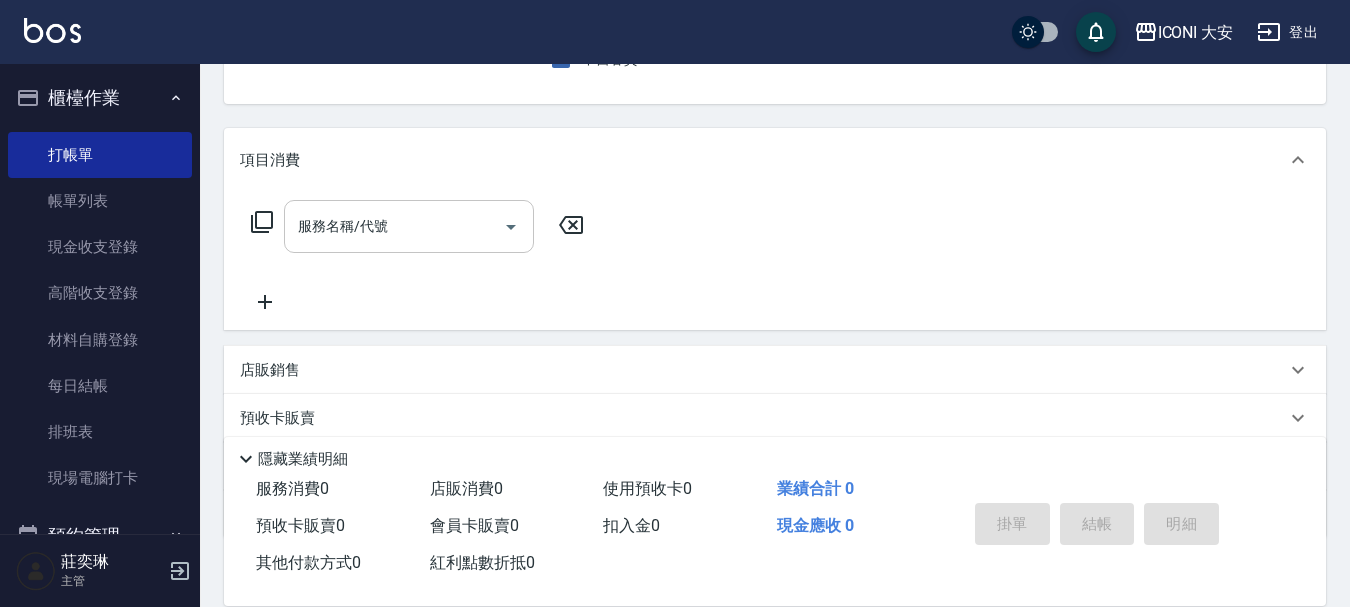 click on "服務名稱/代號" at bounding box center [394, 226] 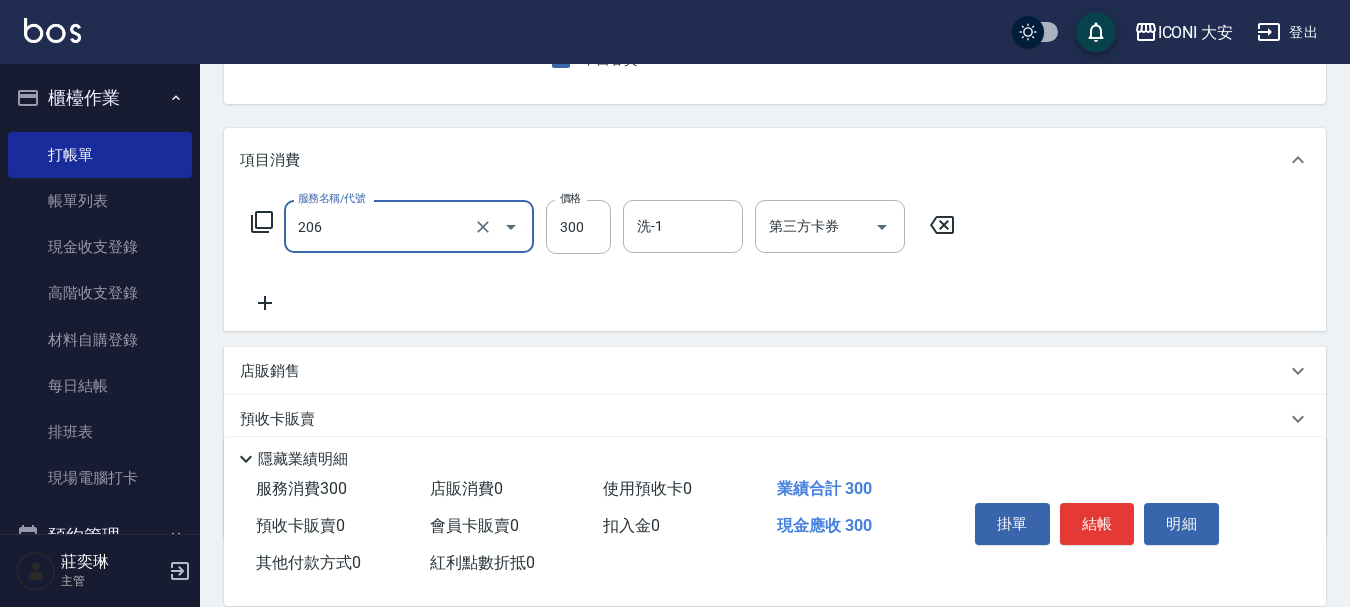 type on "洗髮(206)" 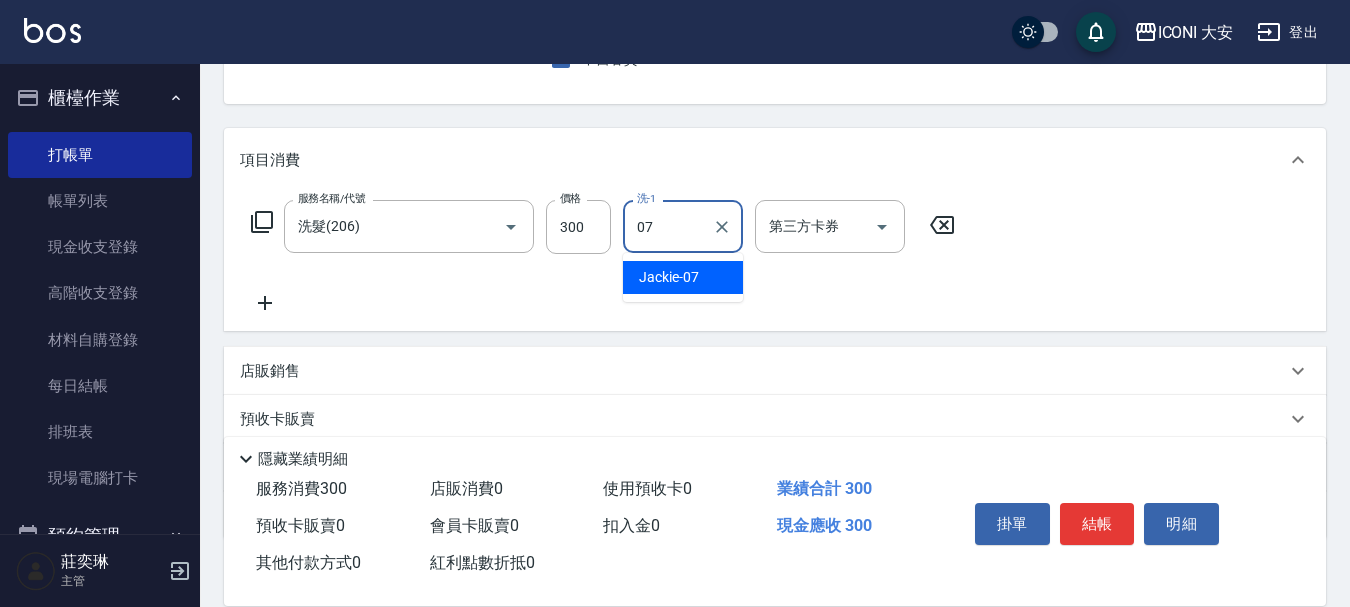 type on "[FIRST]-07" 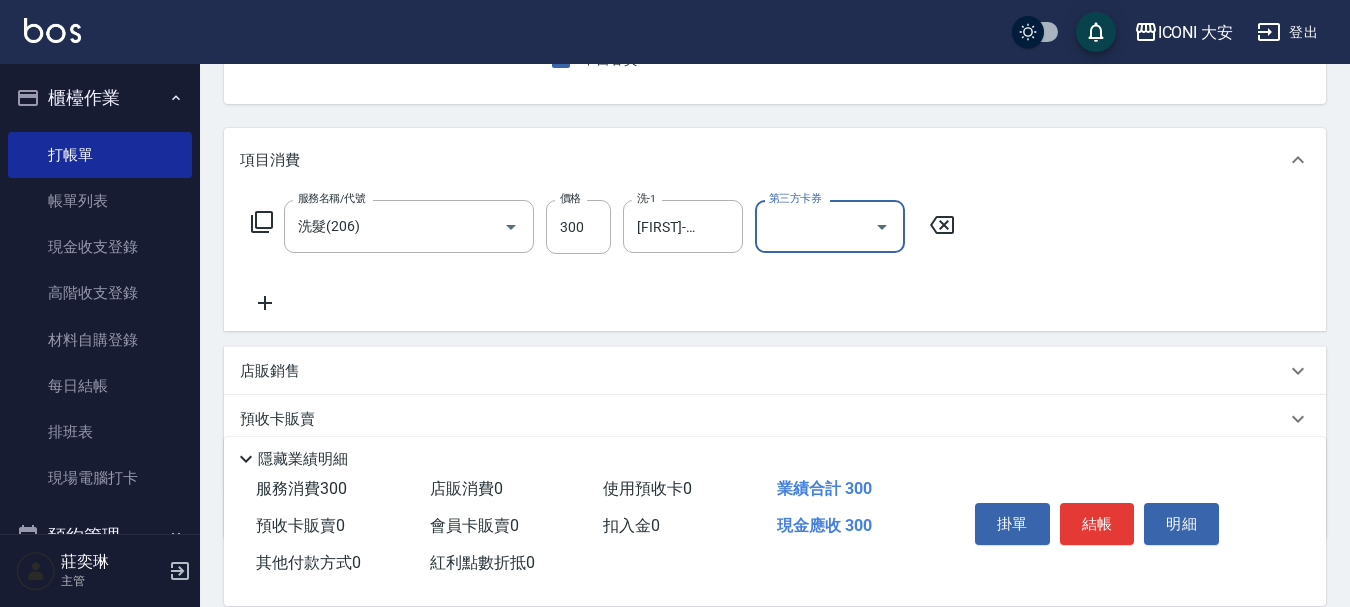 click 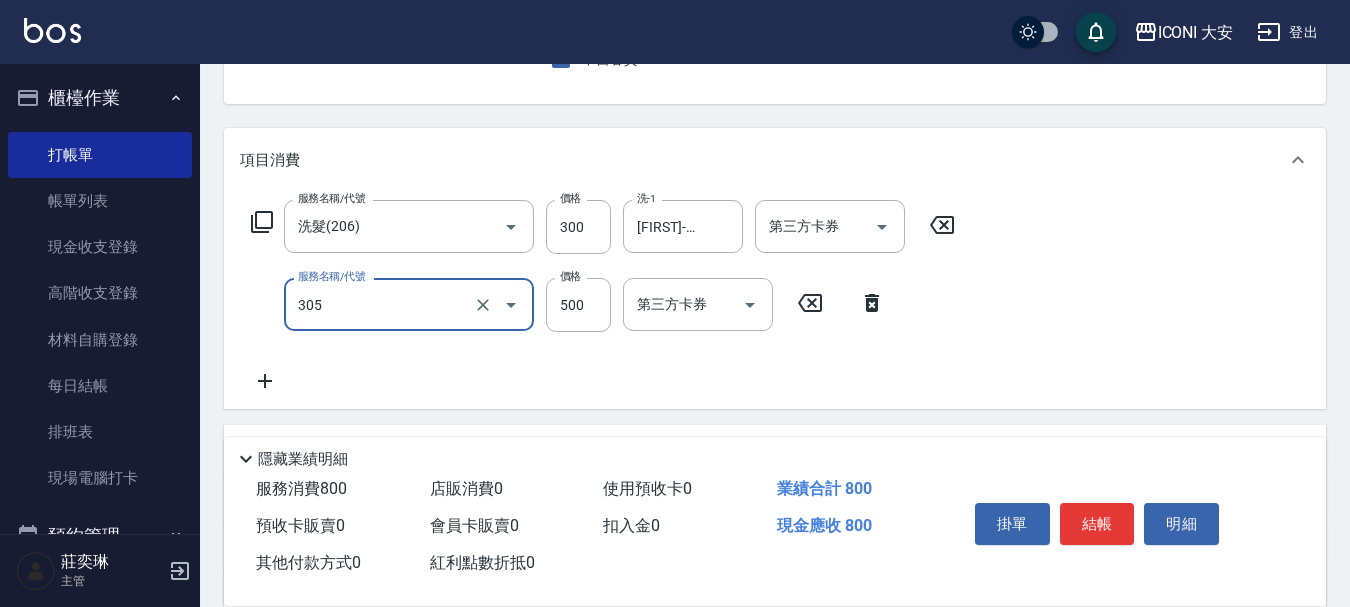 type on "剪髮(305)" 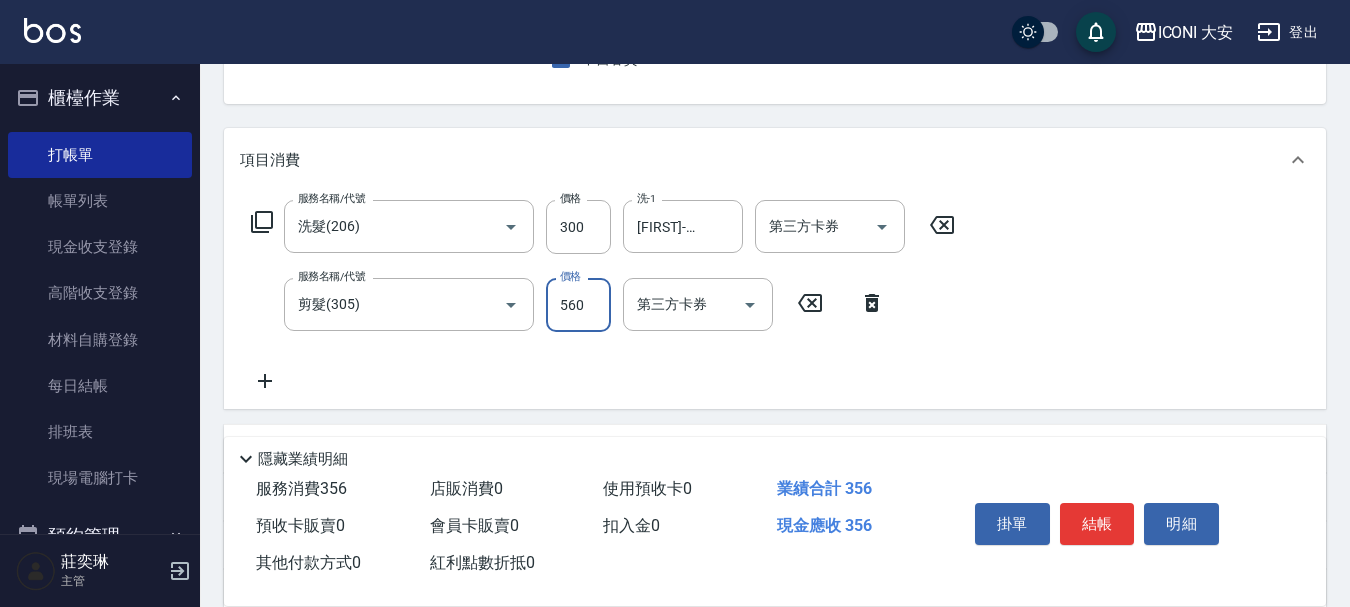 type on "560" 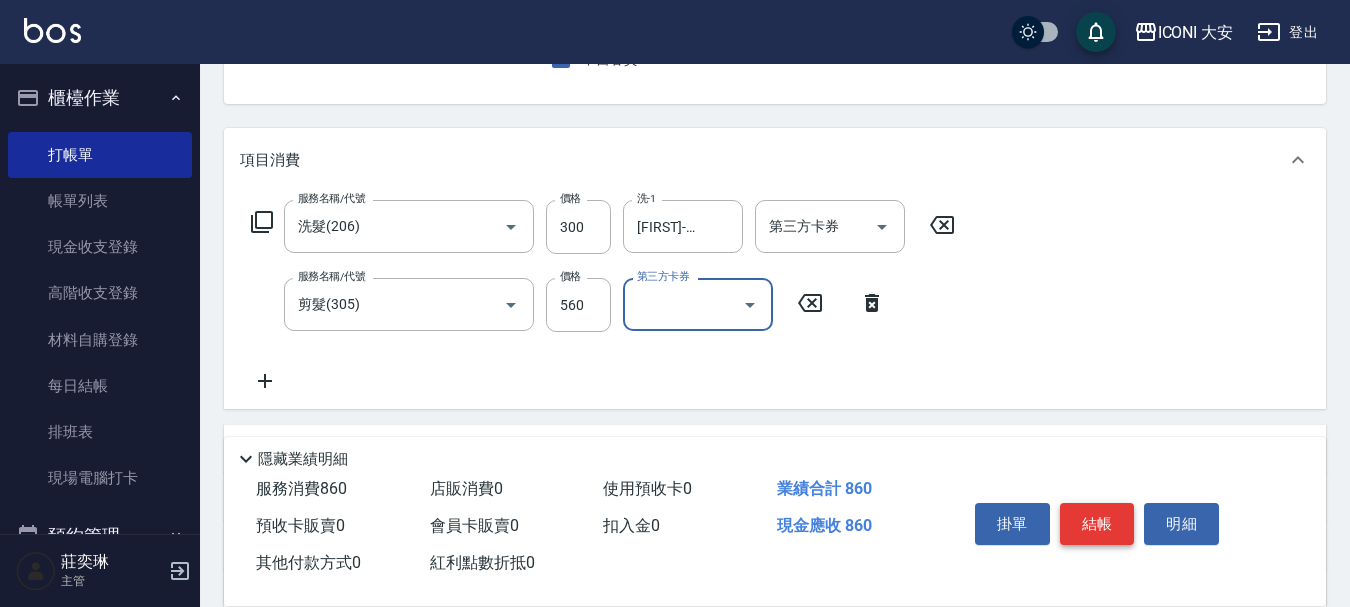 click on "結帳" at bounding box center [1097, 524] 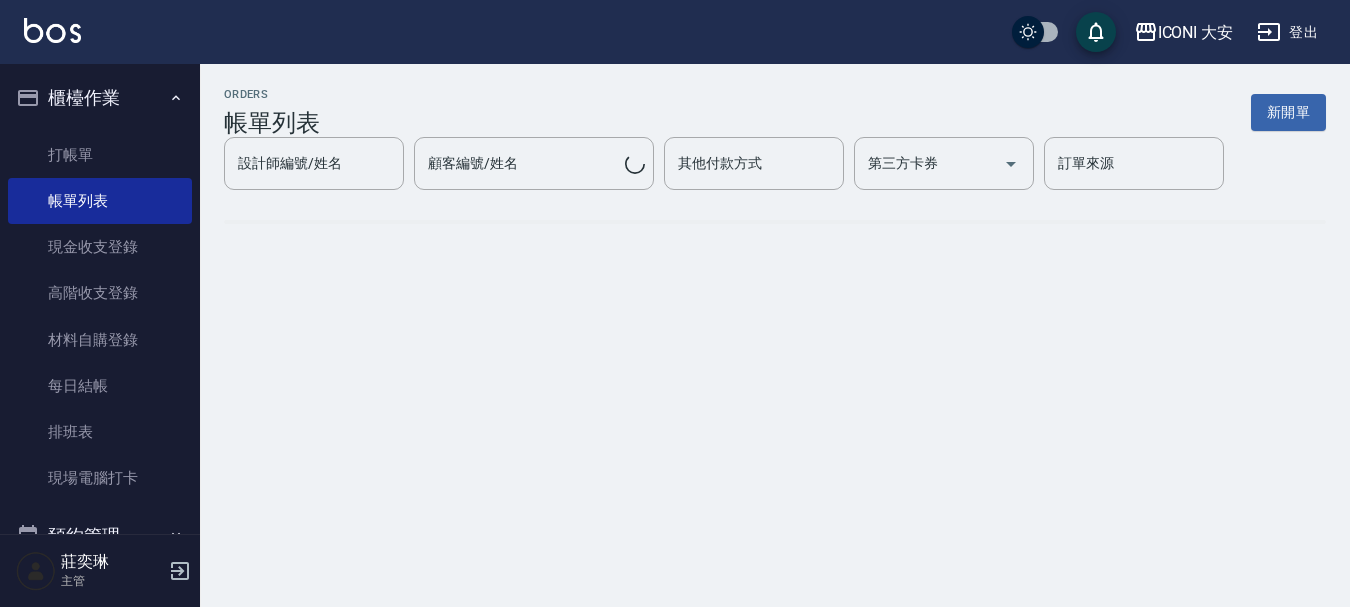 scroll, scrollTop: 0, scrollLeft: 0, axis: both 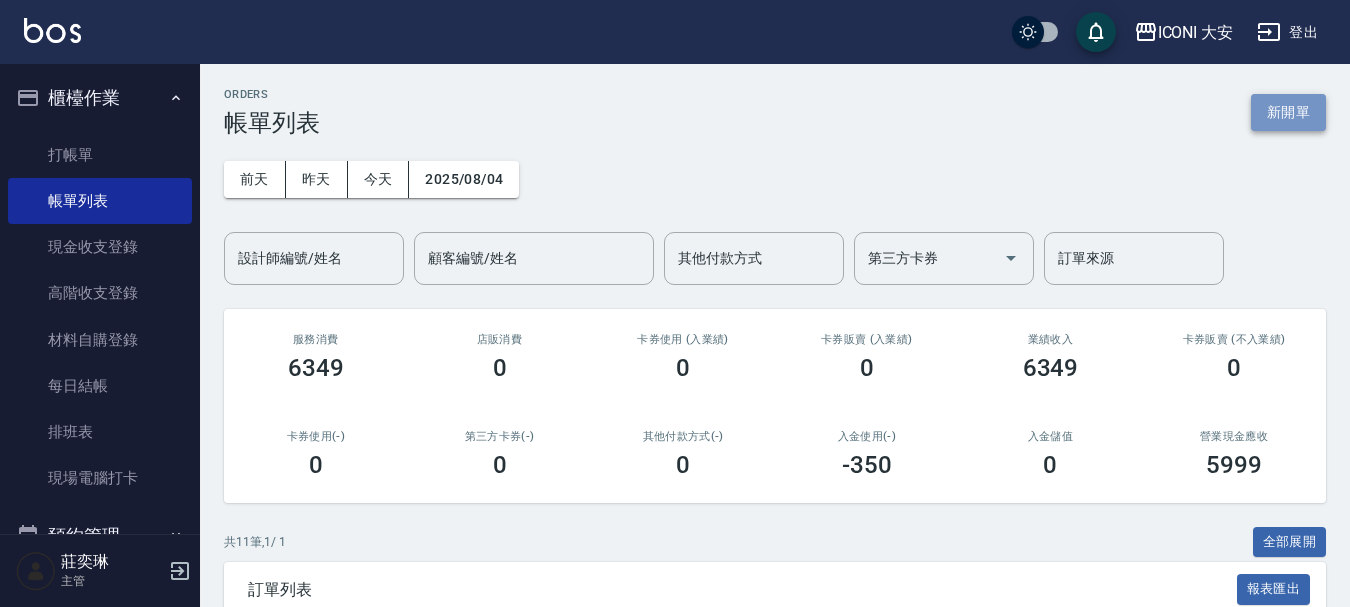 click on "新開單" at bounding box center [1288, 112] 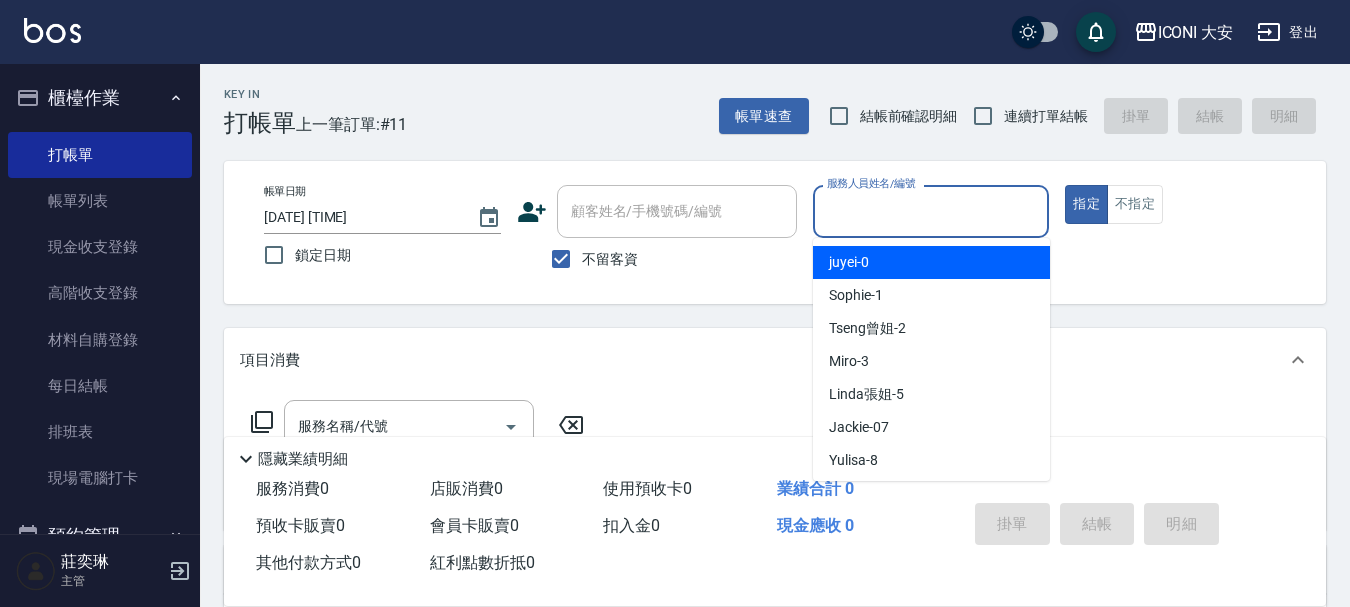 click on "服務人員姓名/編號" at bounding box center [931, 211] 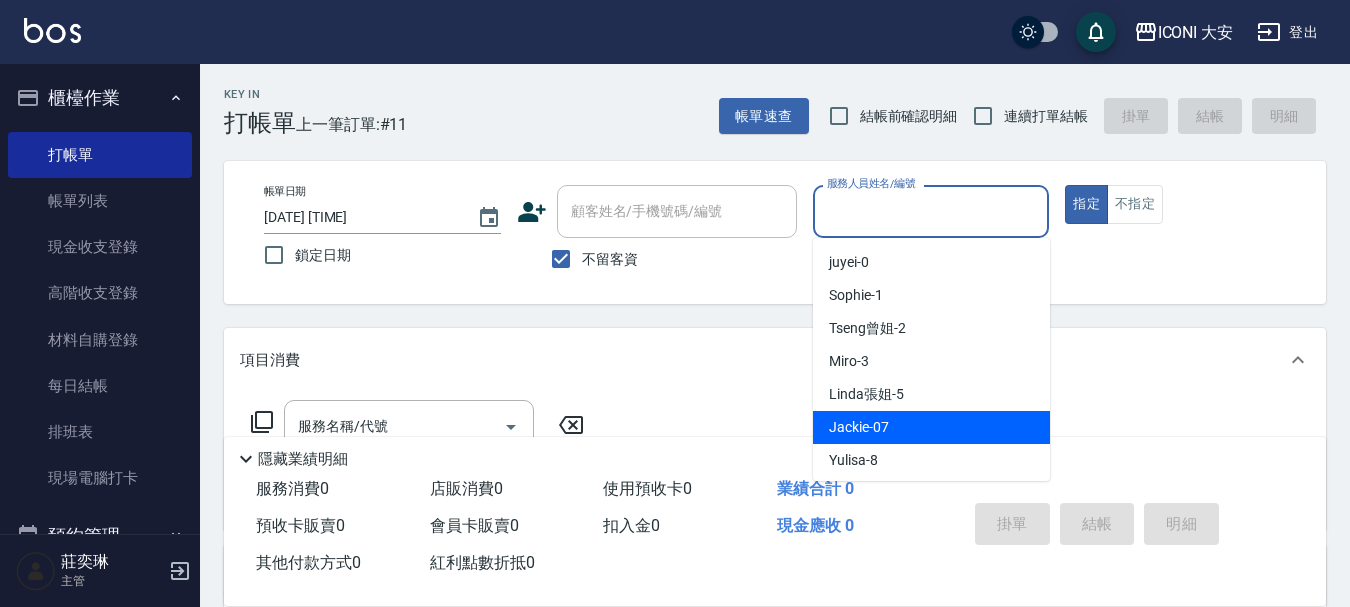 click on "[FIRST] -07" at bounding box center (931, 427) 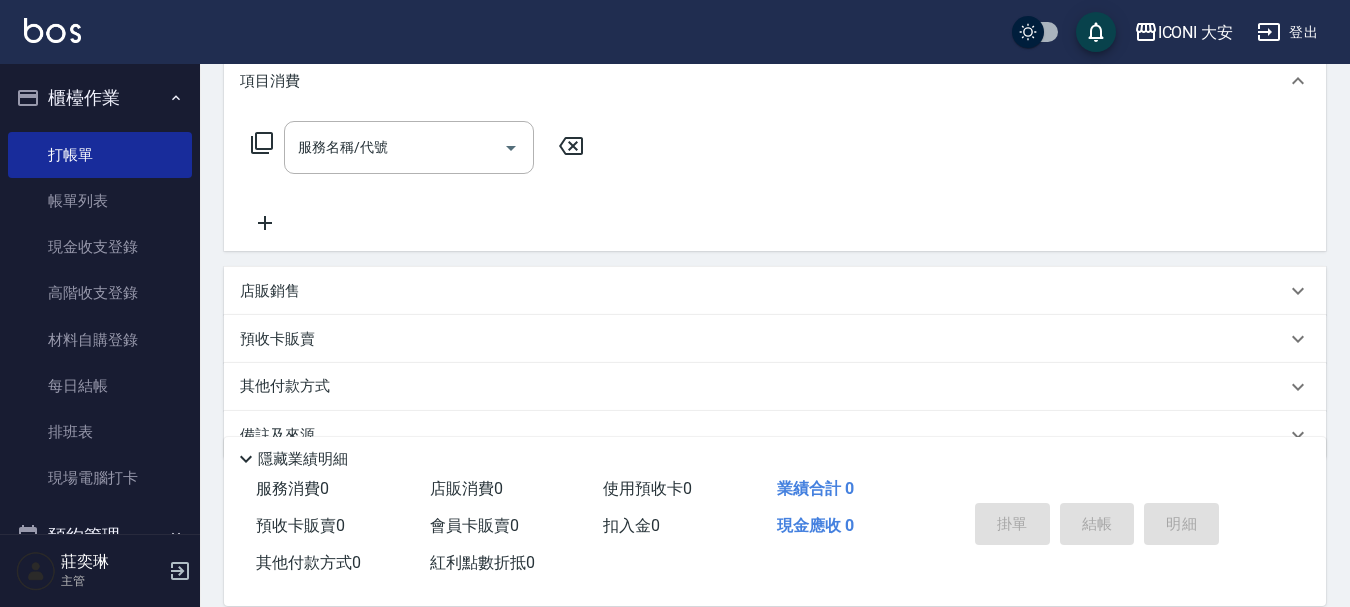 scroll, scrollTop: 300, scrollLeft: 0, axis: vertical 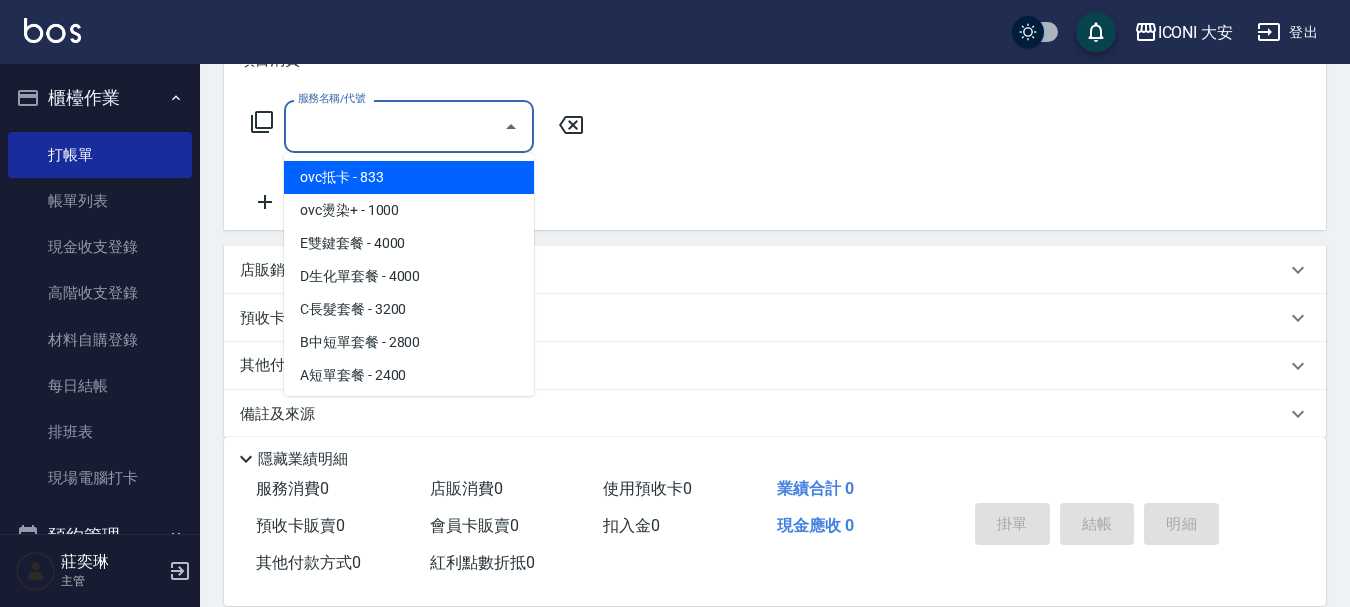 click on "服務名稱/代號" at bounding box center (394, 126) 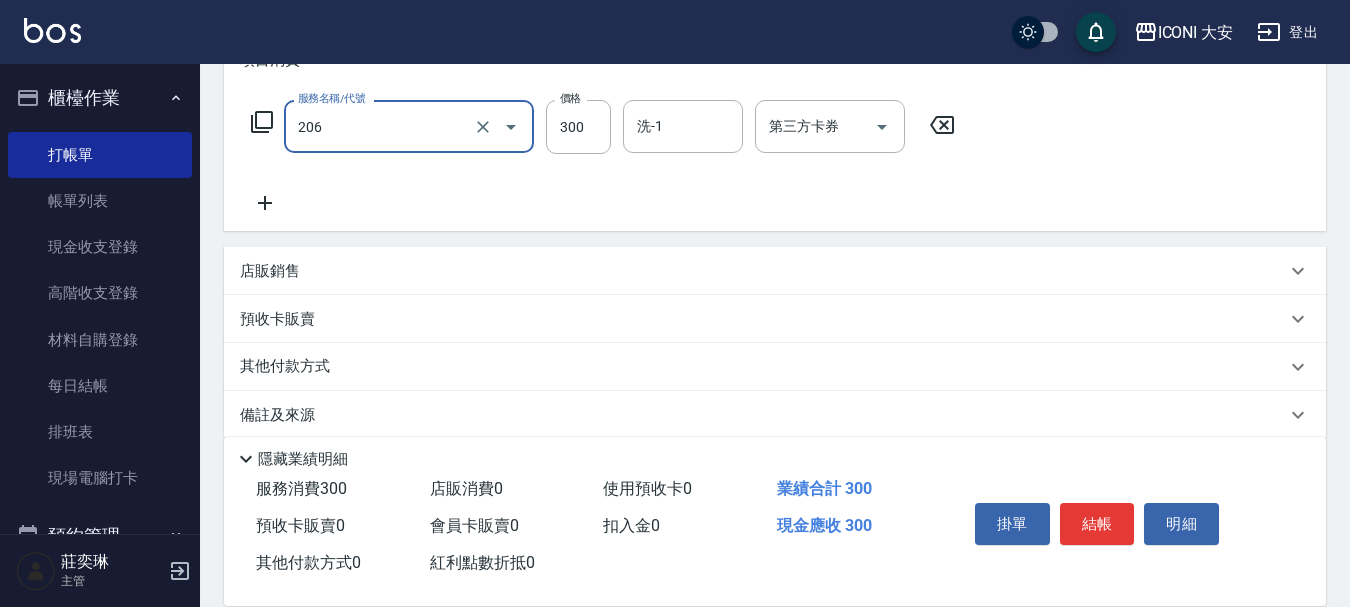 type on "洗髮(206)" 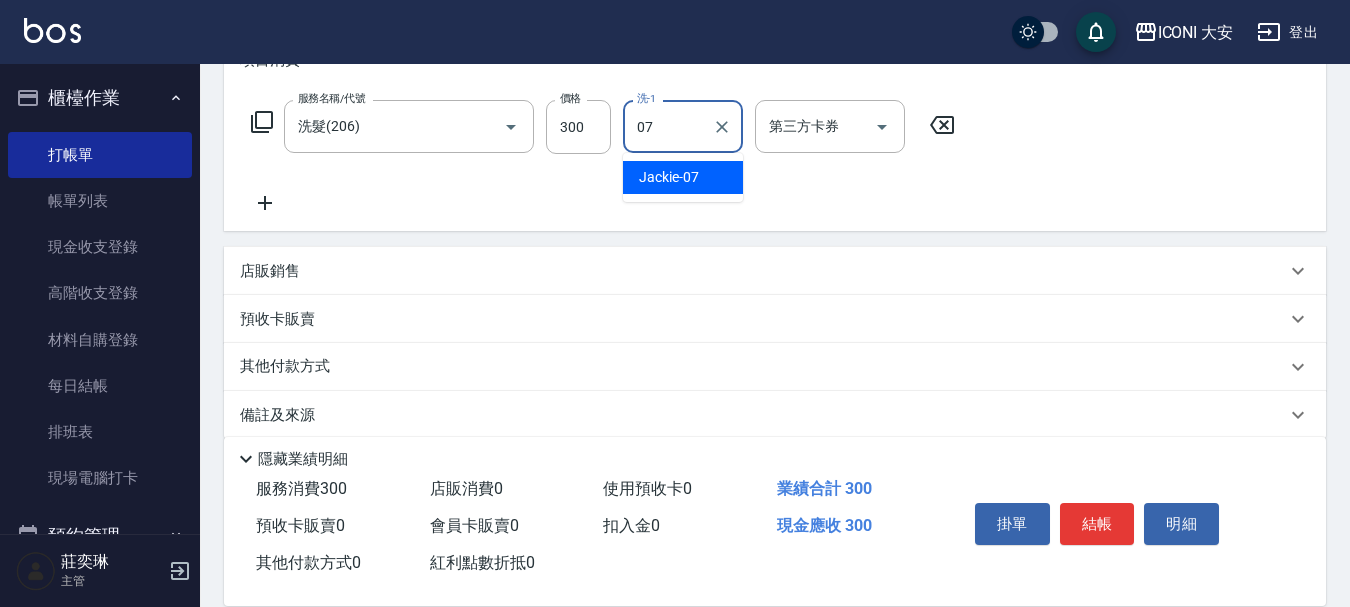 type on "[FIRST]-07" 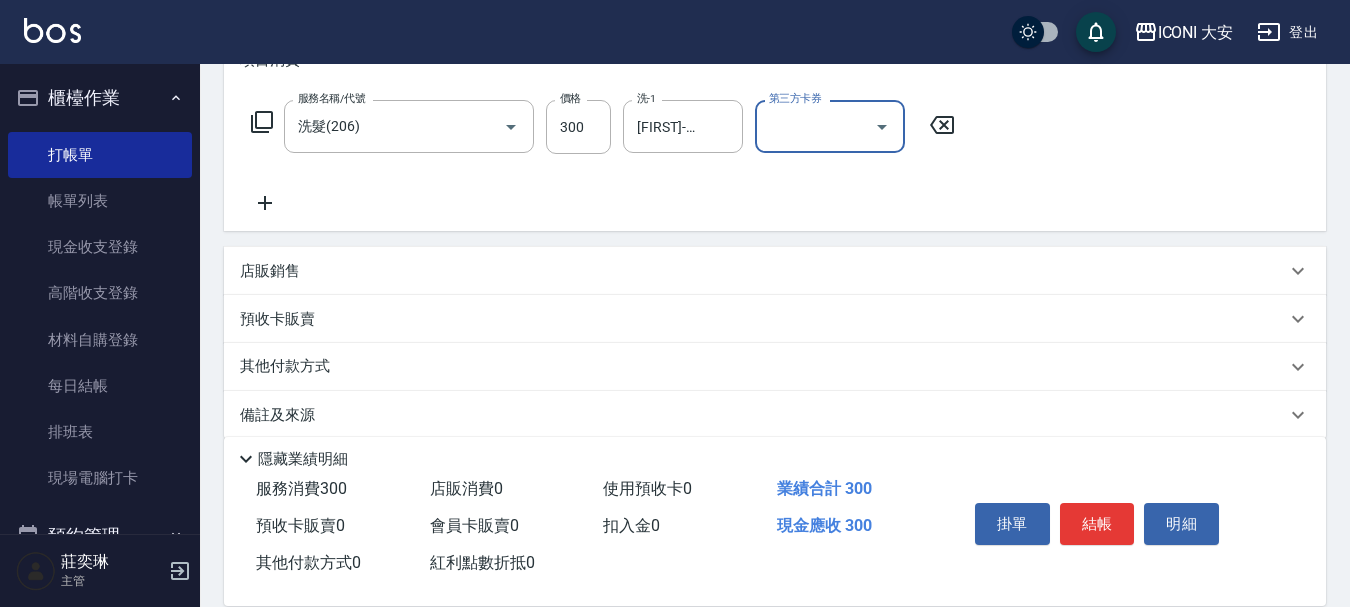 click 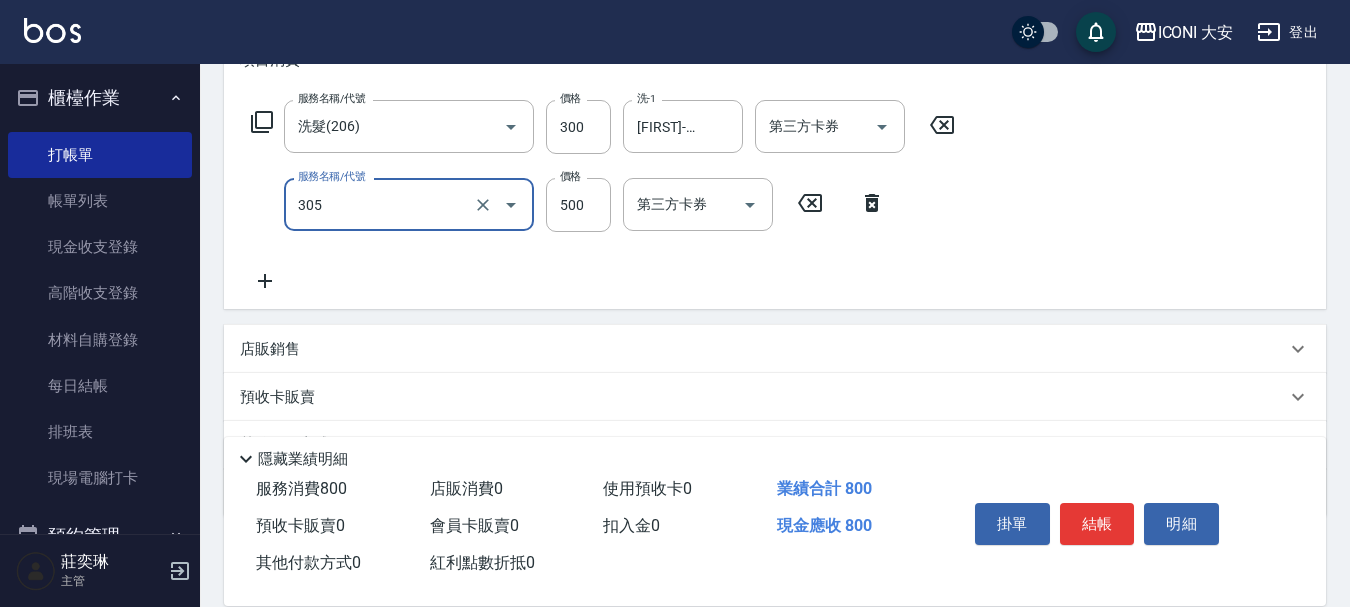 type on "剪髮(305)" 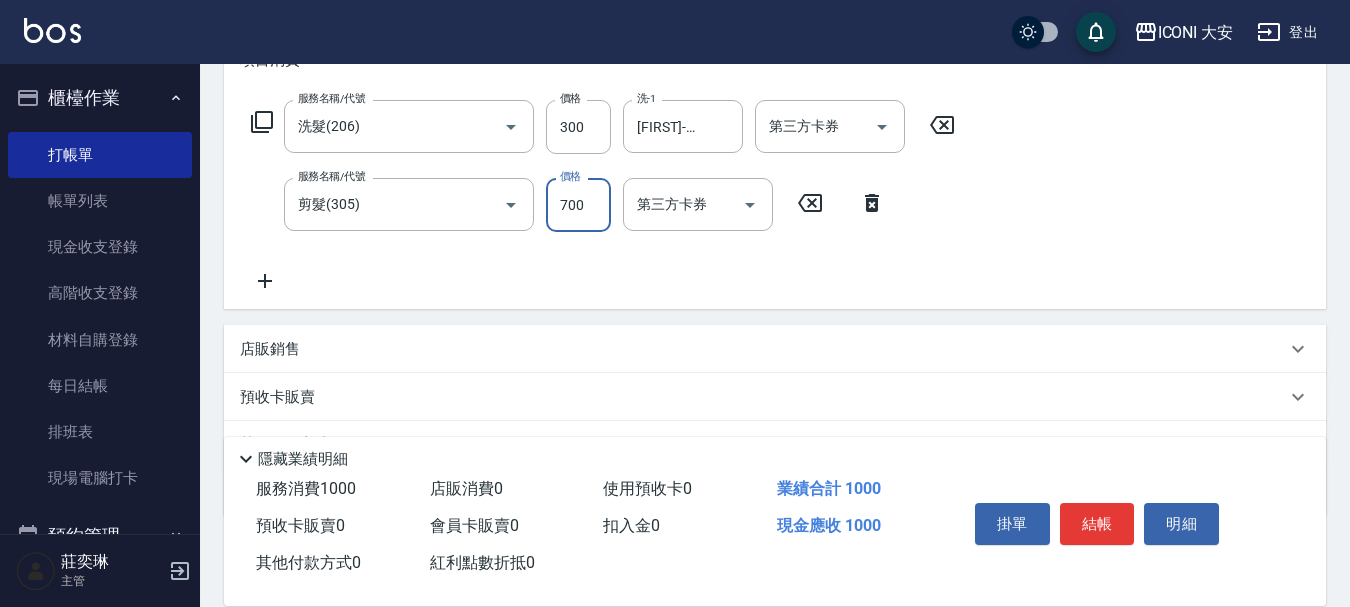 type on "700" 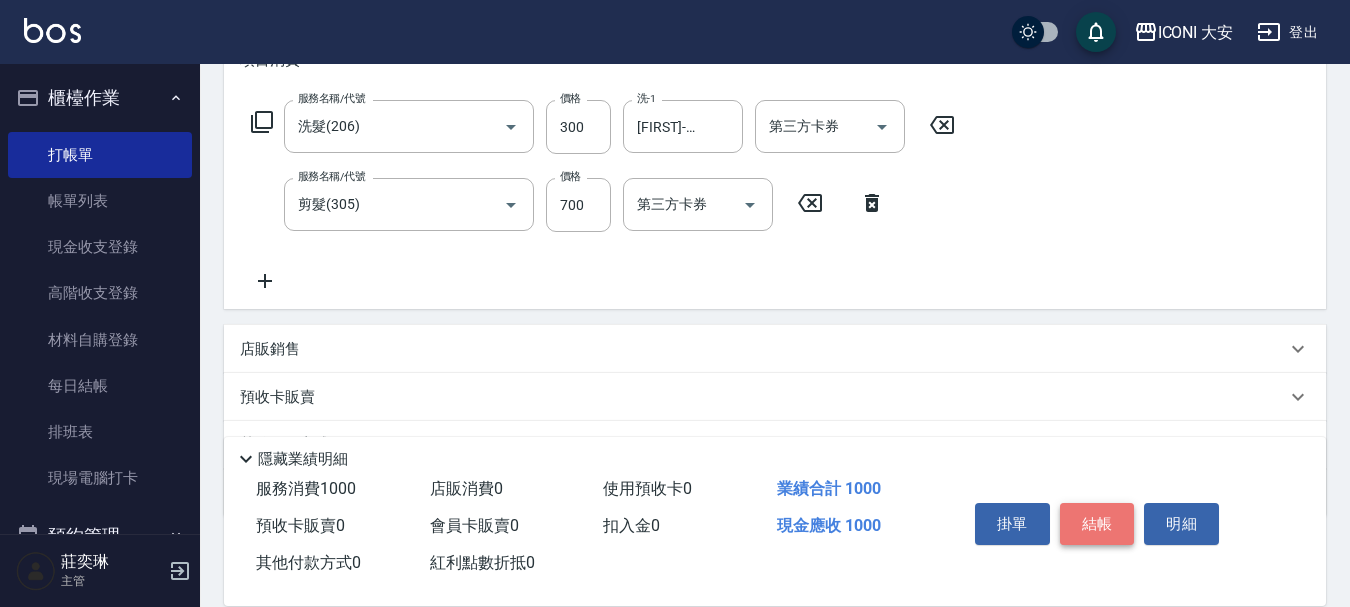 click on "結帳" at bounding box center [1097, 524] 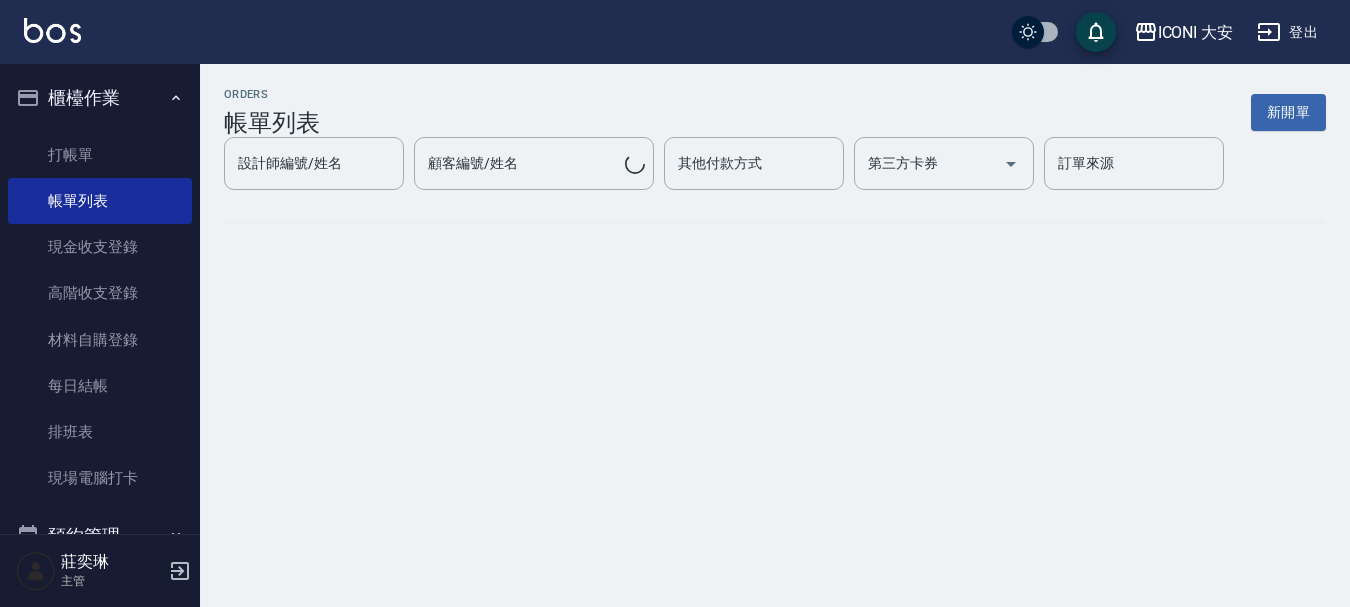 scroll, scrollTop: 0, scrollLeft: 0, axis: both 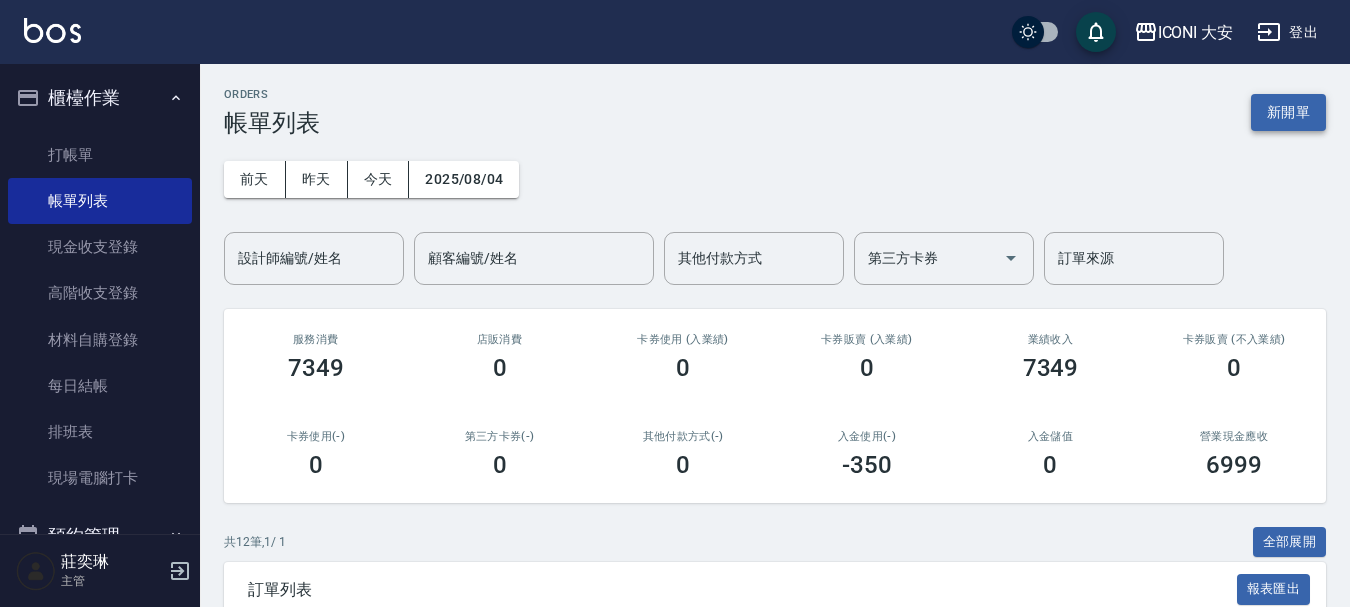 click on "新開單" at bounding box center [1288, 112] 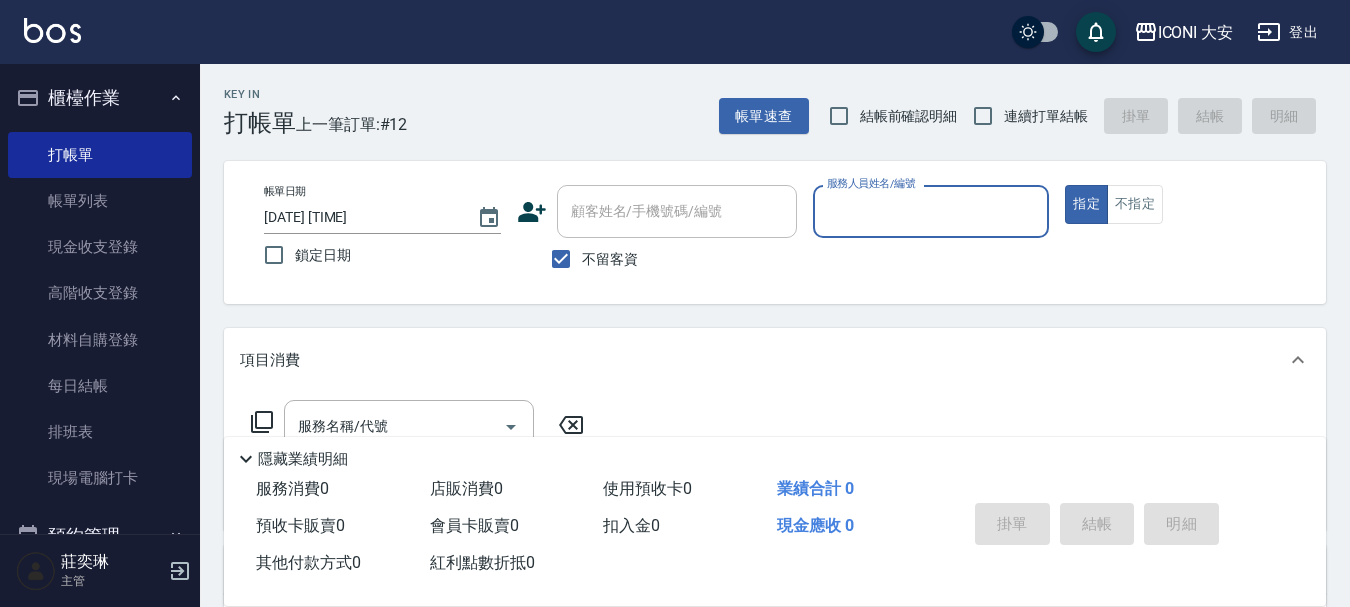 click on "服務人員姓名/編號" at bounding box center (931, 211) 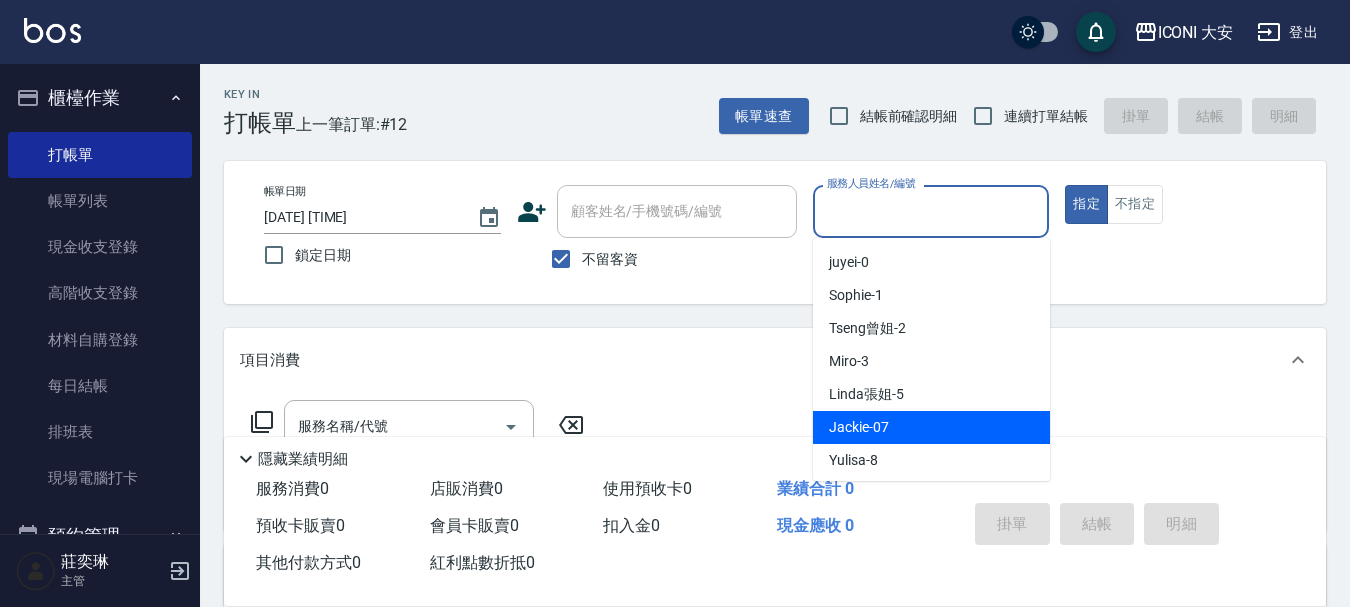 click on "[FIRST] -07" at bounding box center (859, 427) 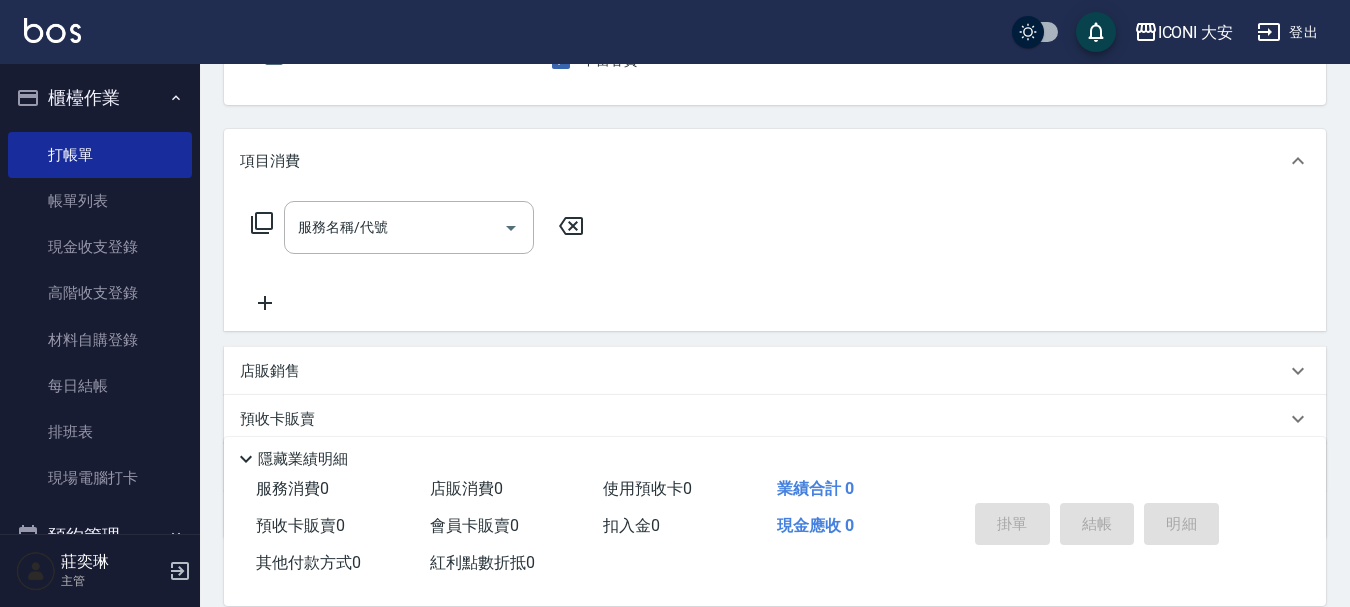 scroll, scrollTop: 200, scrollLeft: 0, axis: vertical 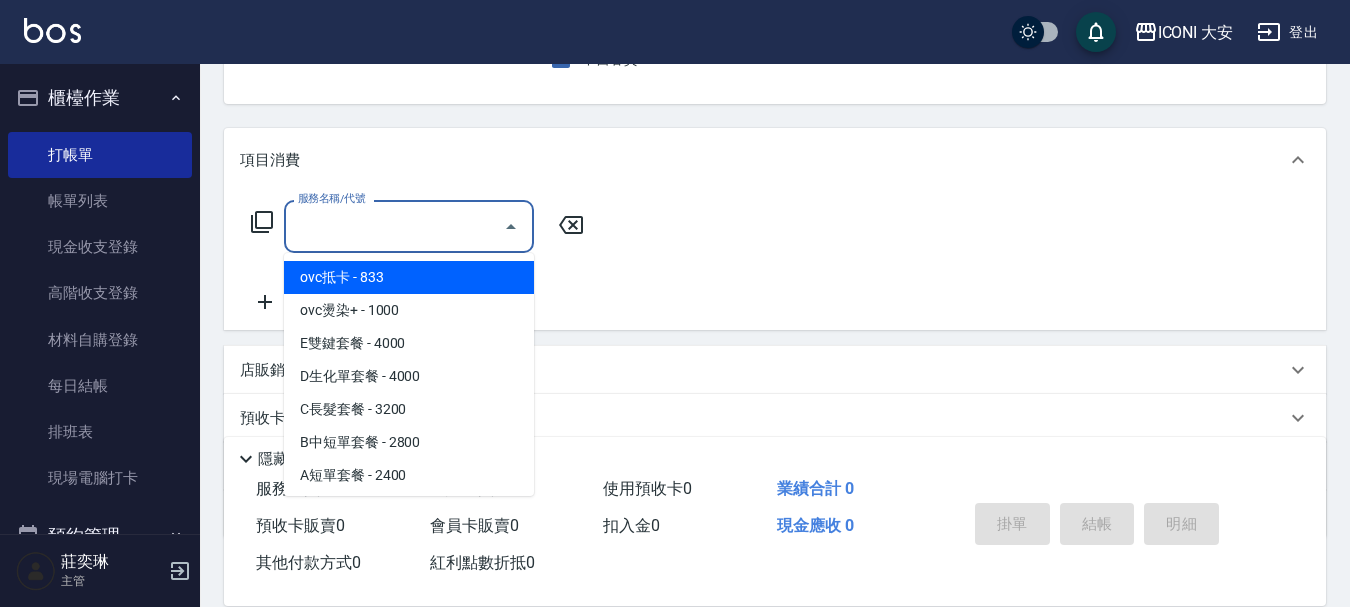 click on "服務名稱/代號" at bounding box center [394, 226] 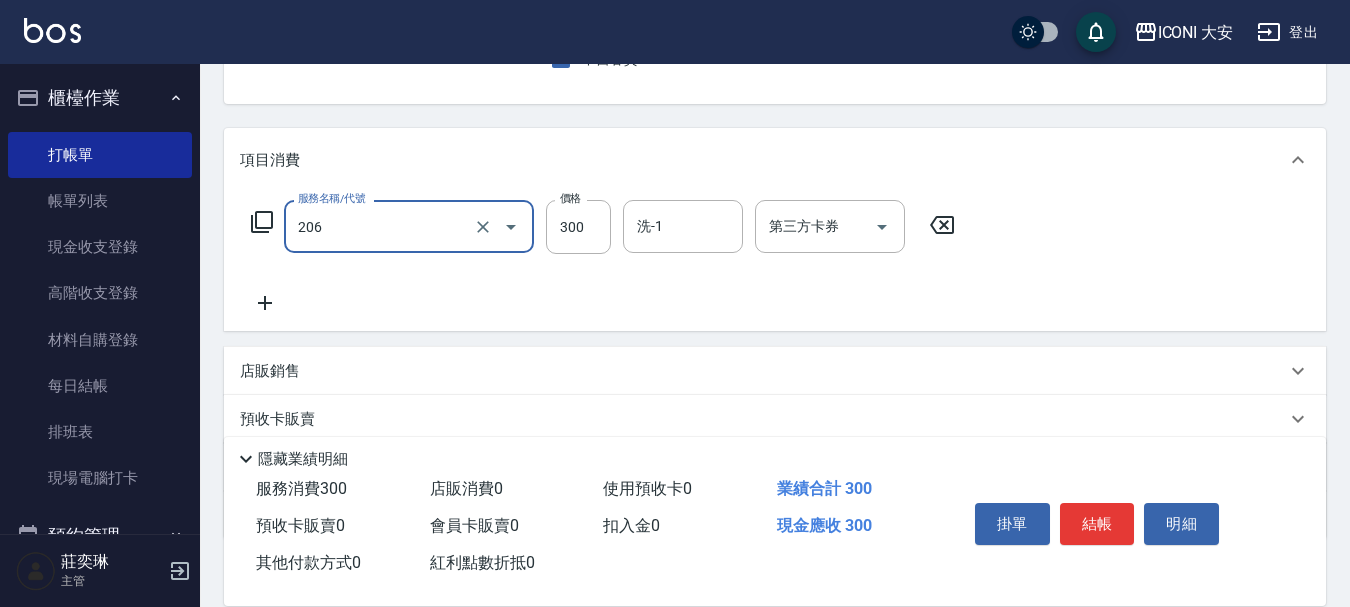 type on "洗髮(206)" 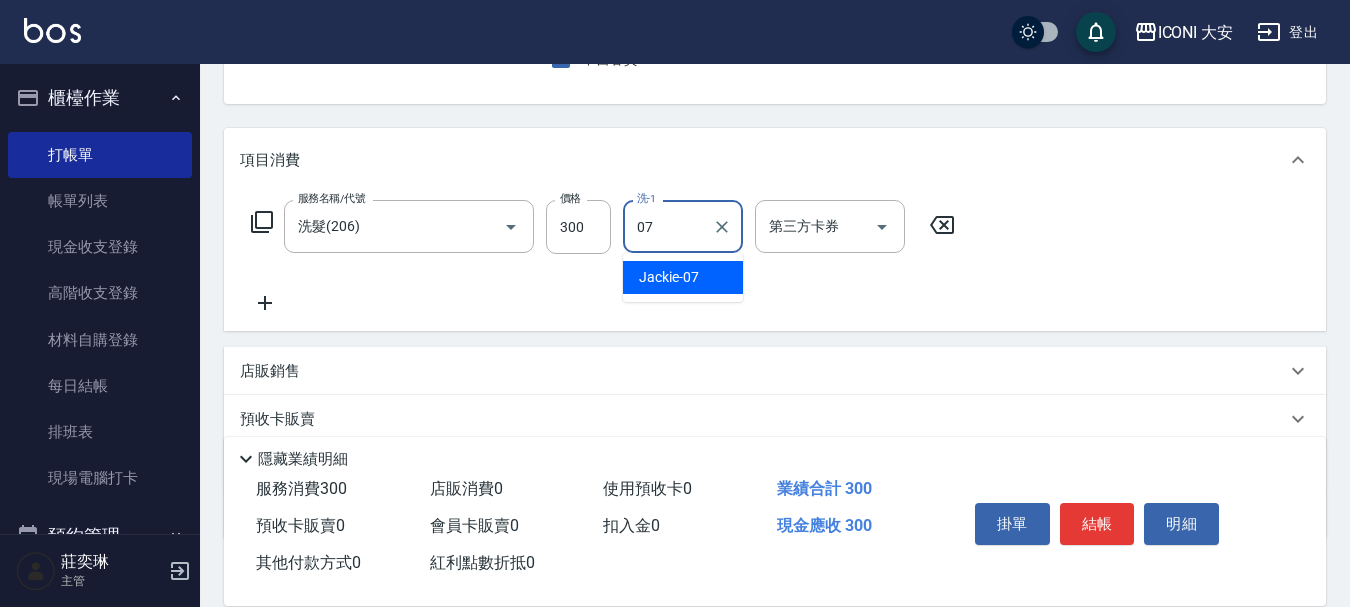 type on "[FIRST]-07" 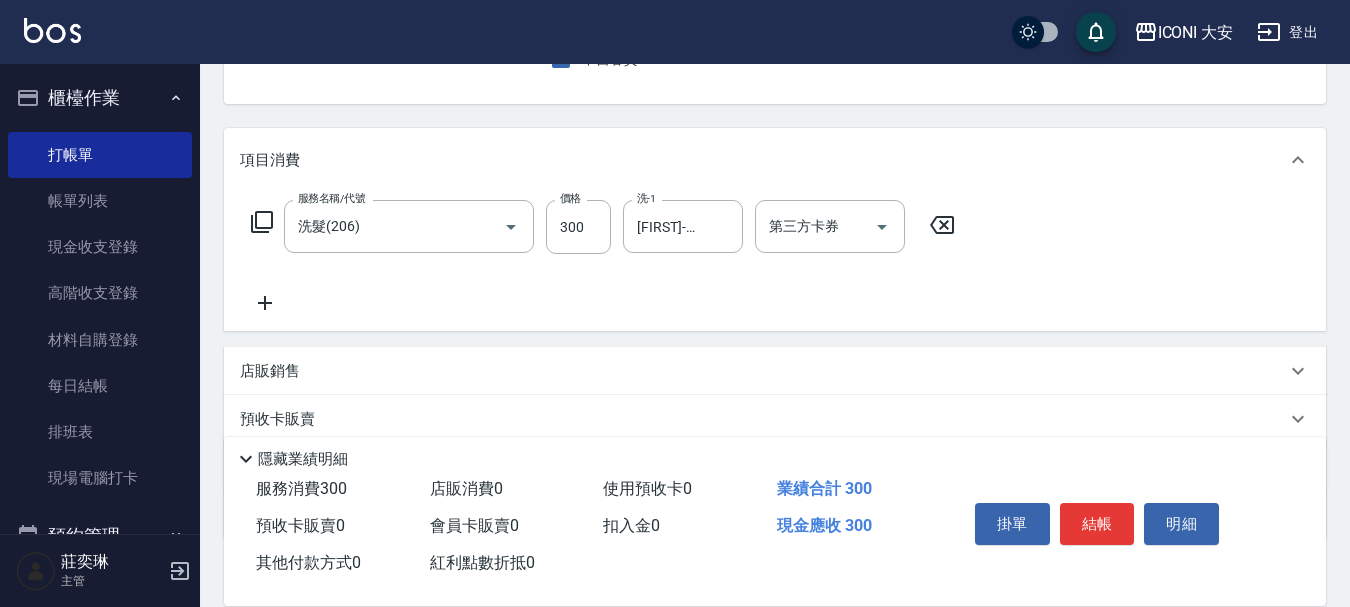 click 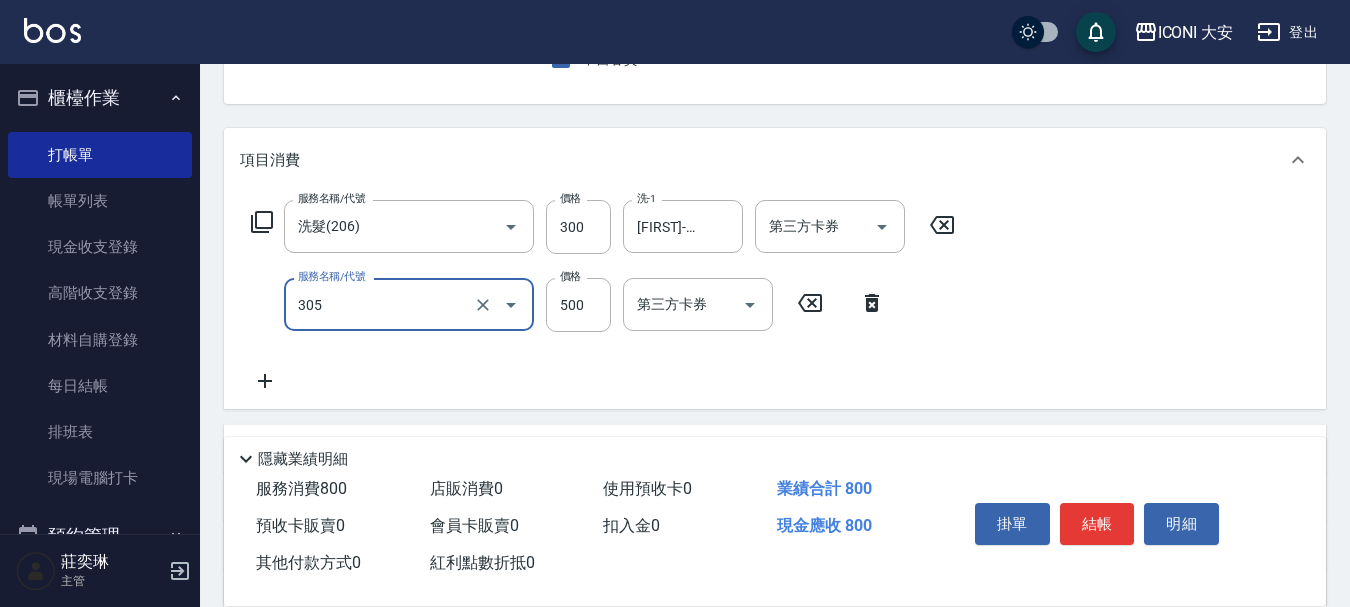 type on "剪髮(305)" 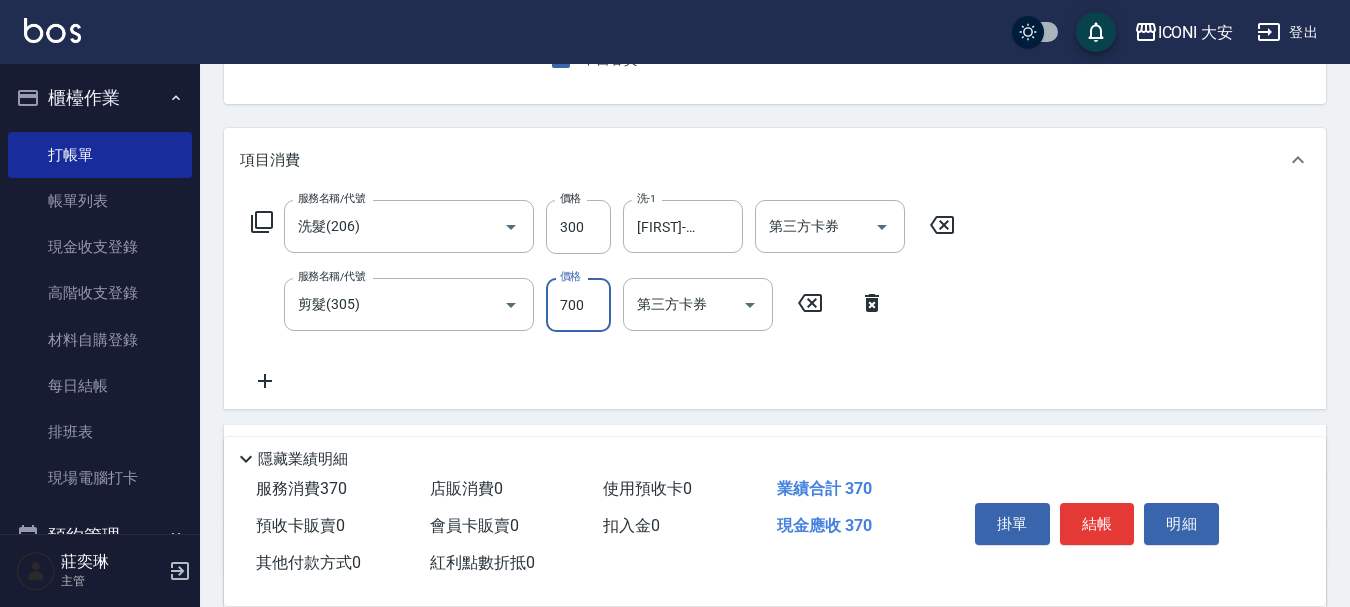 type on "700" 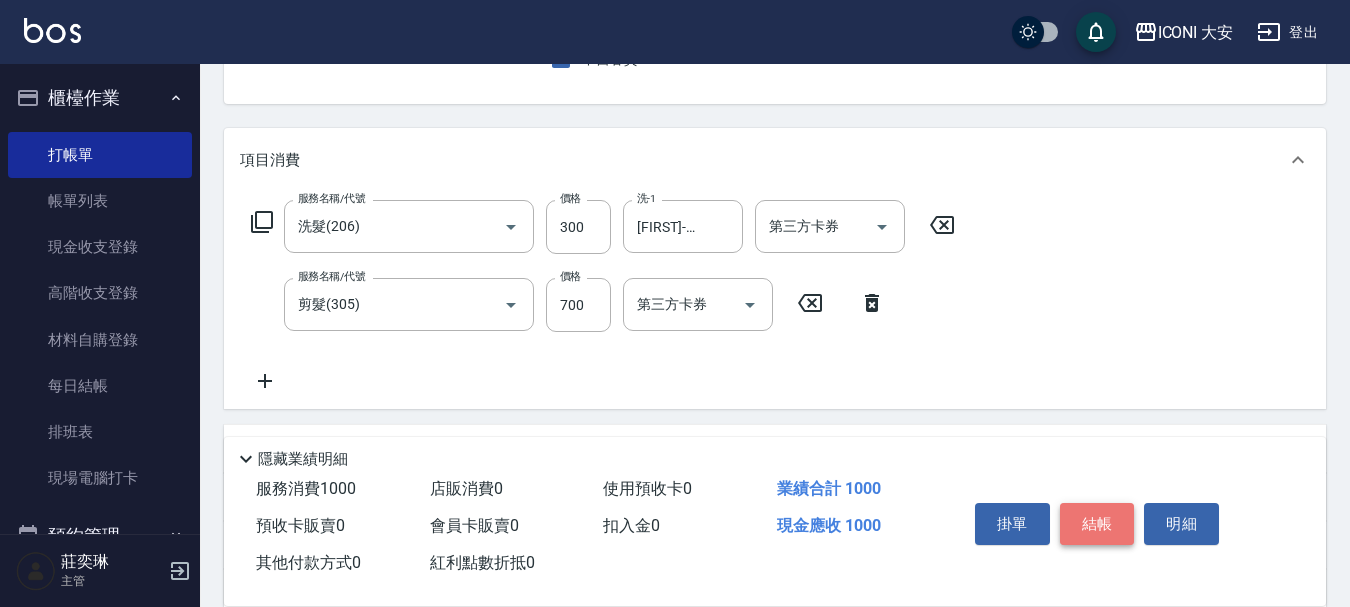 click on "結帳" at bounding box center (1097, 524) 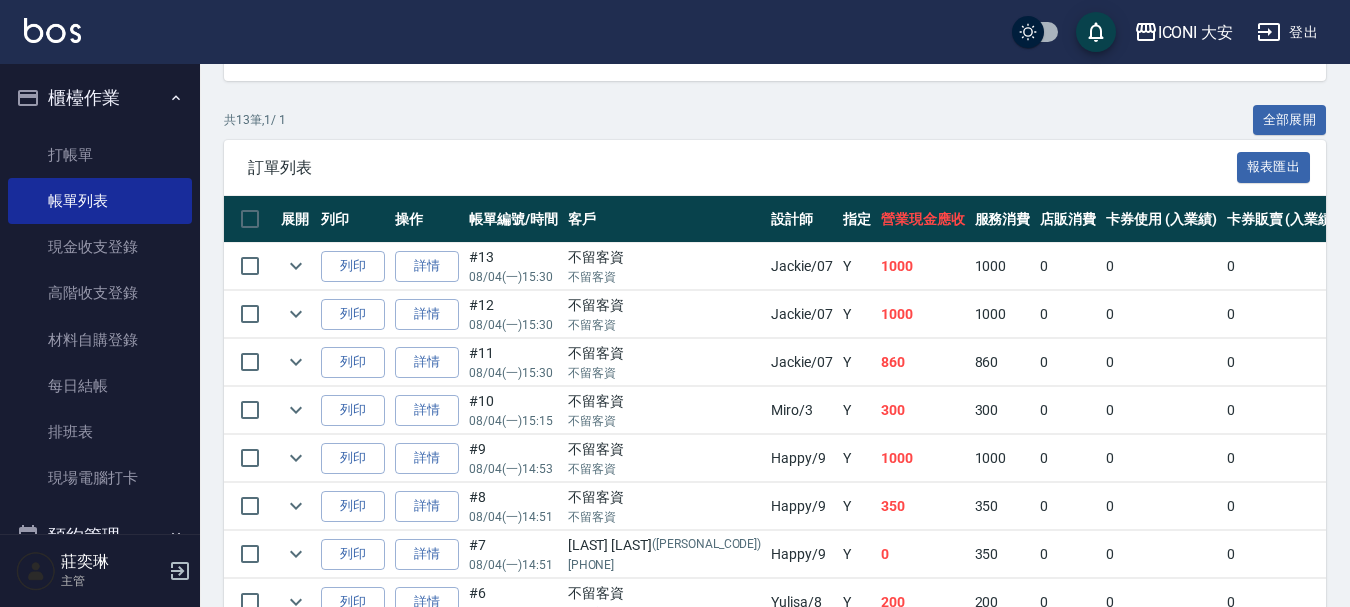 scroll, scrollTop: 300, scrollLeft: 0, axis: vertical 